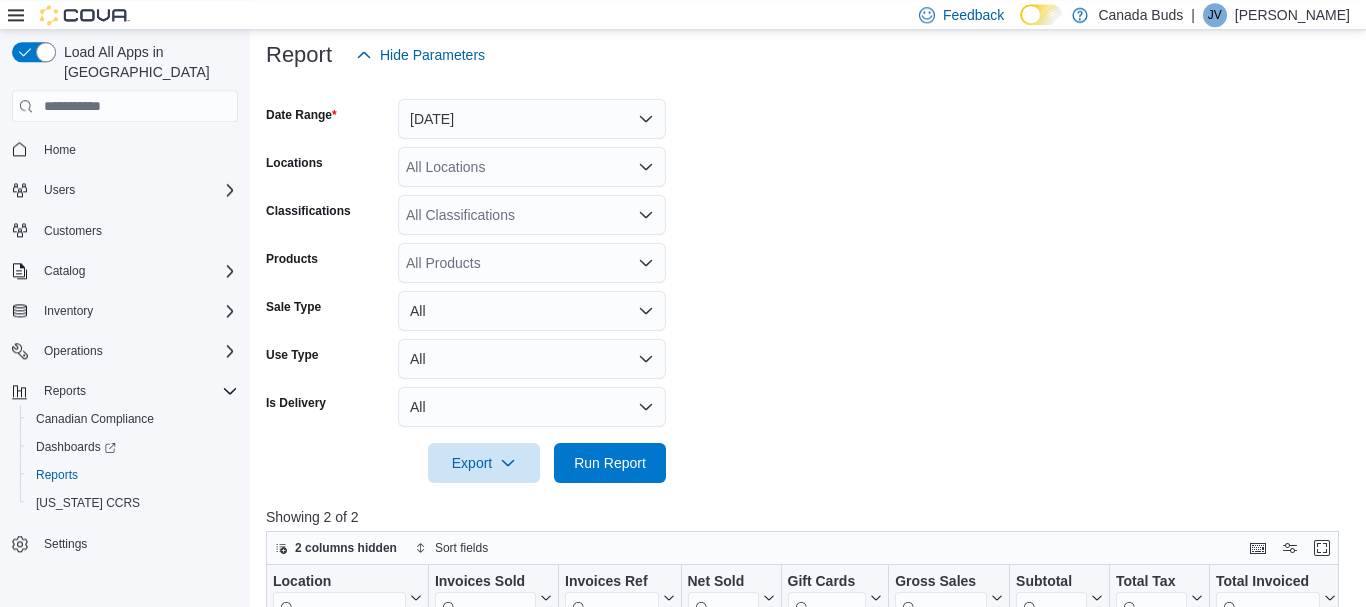 scroll, scrollTop: 232, scrollLeft: 0, axis: vertical 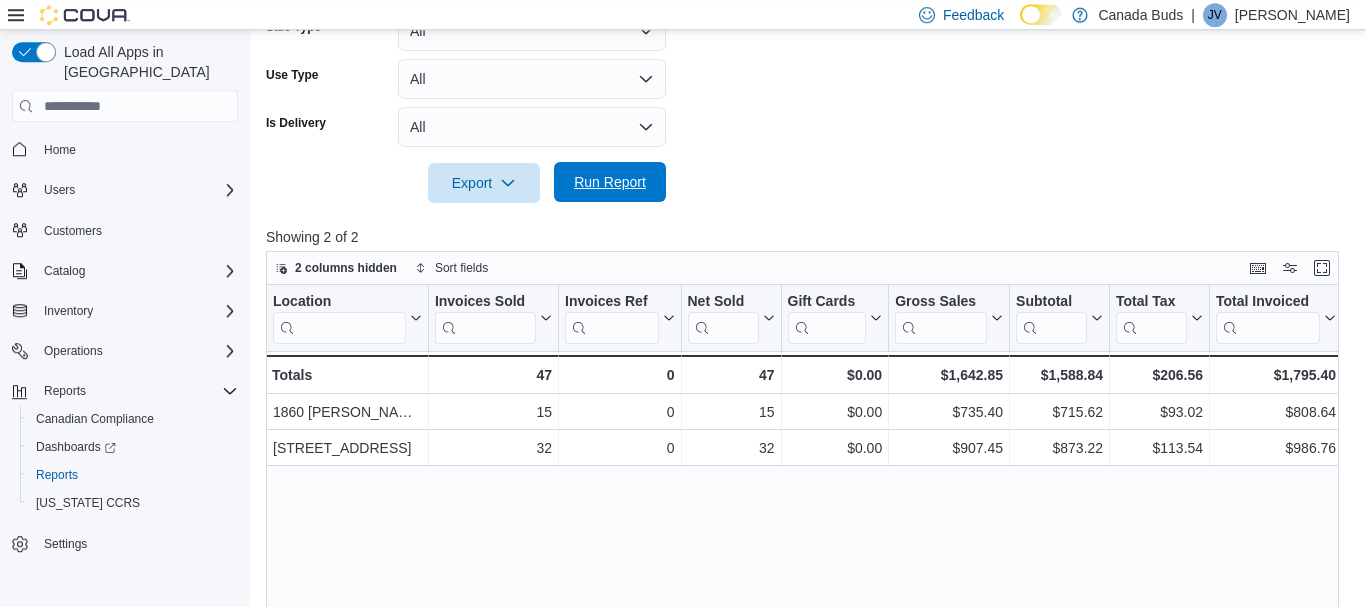 click on "Export  Run Report" at bounding box center [466, 183] 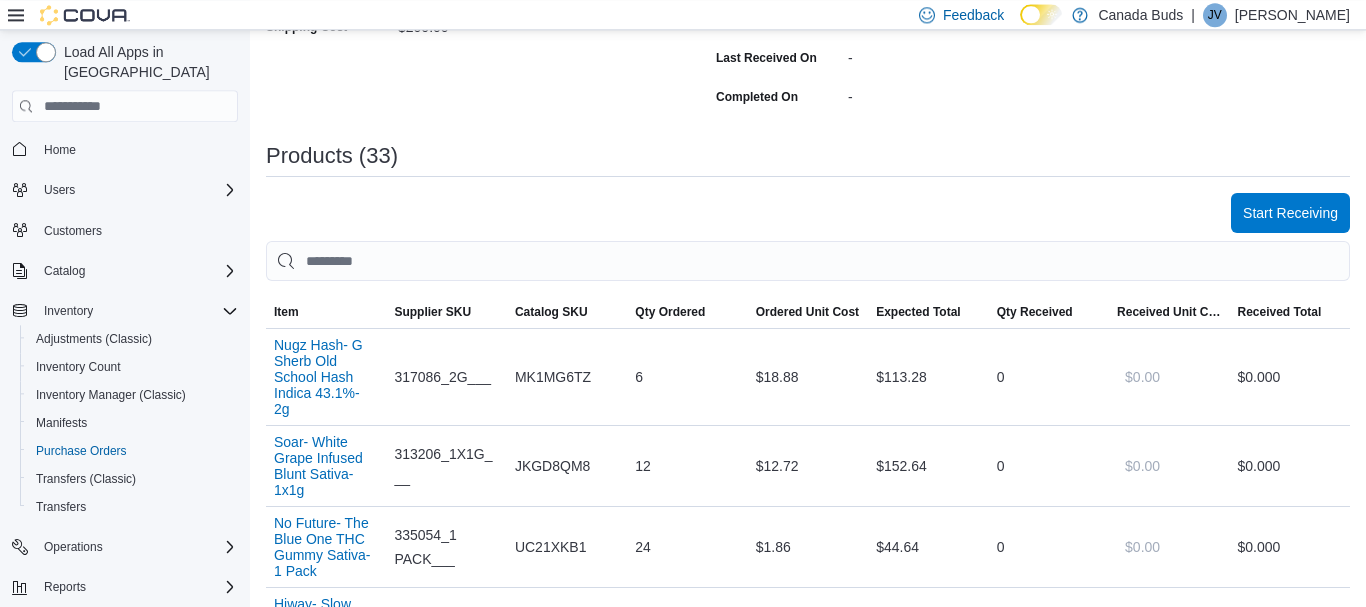 scroll, scrollTop: 410, scrollLeft: 0, axis: vertical 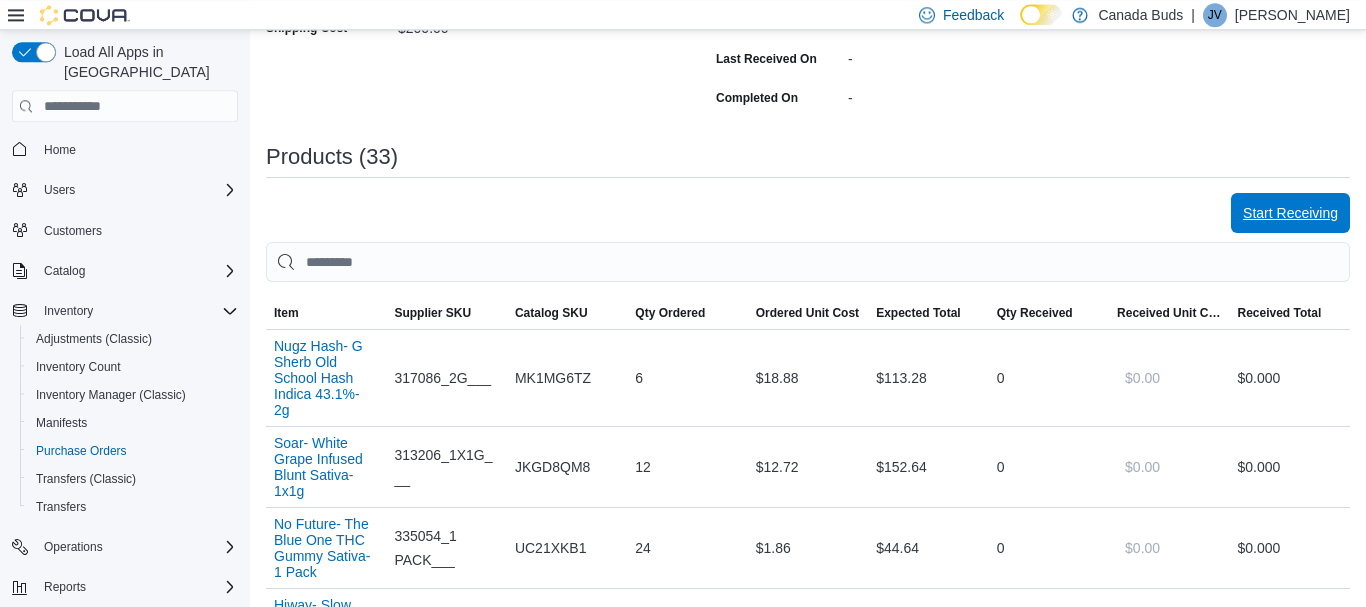click on "Start Receiving" at bounding box center [1290, 213] 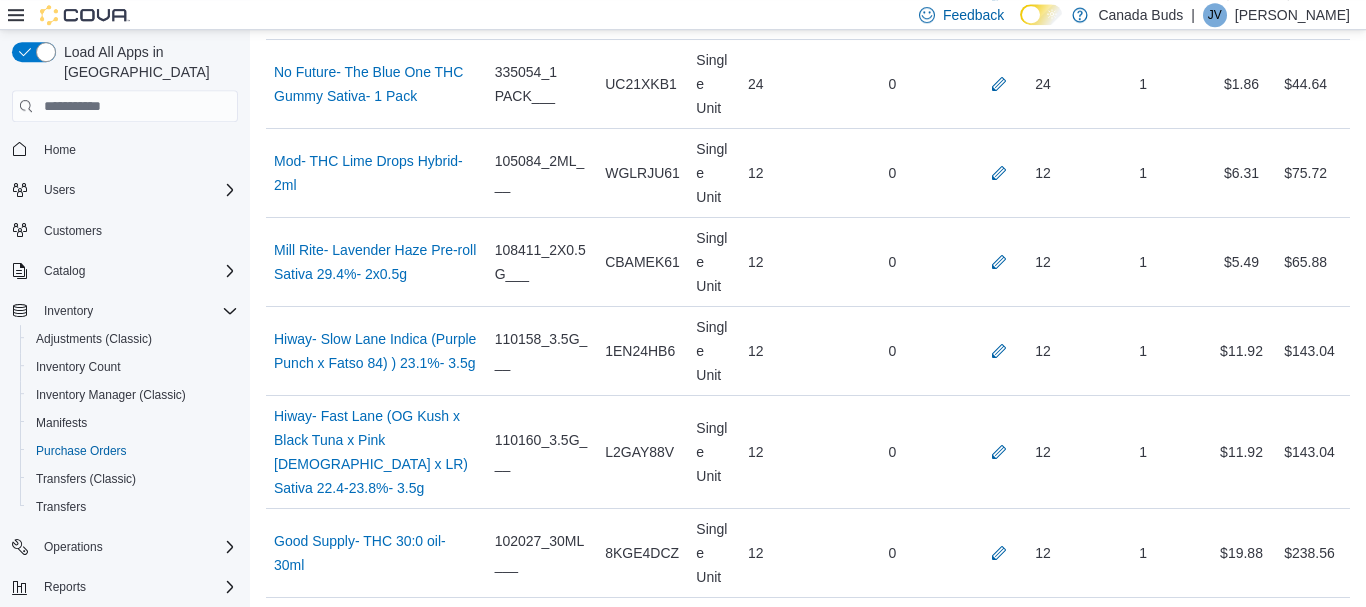 scroll, scrollTop: 2695, scrollLeft: 0, axis: vertical 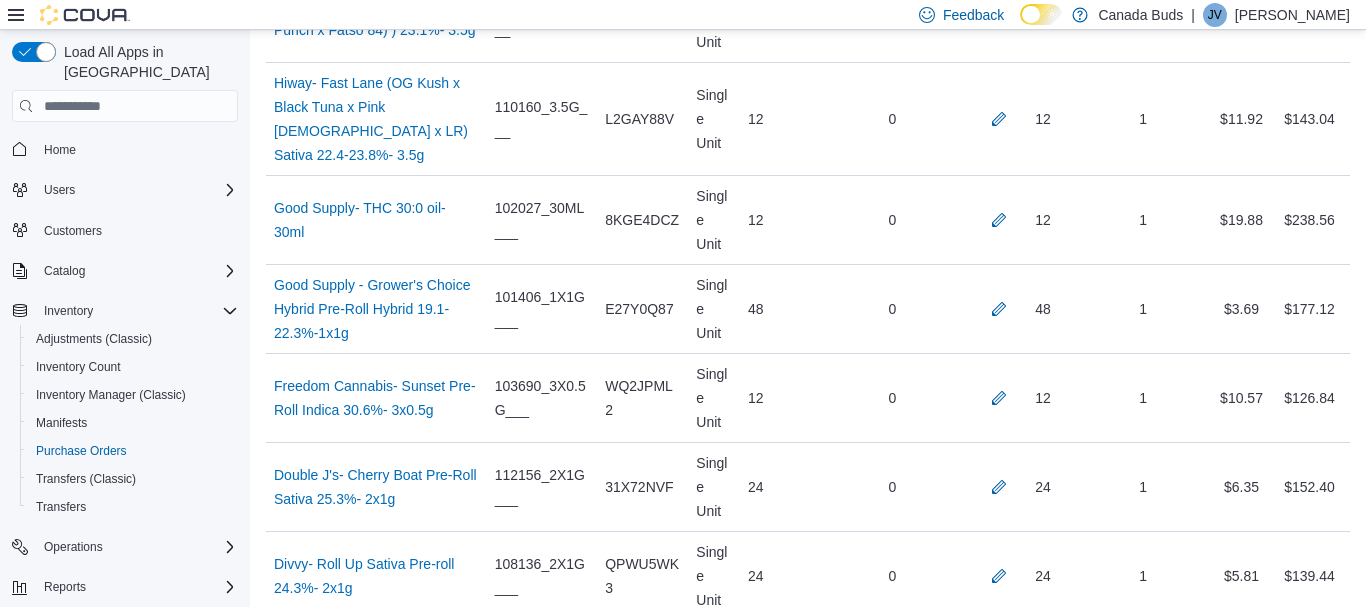 click on "Receive Products" at bounding box center (1283, 931) 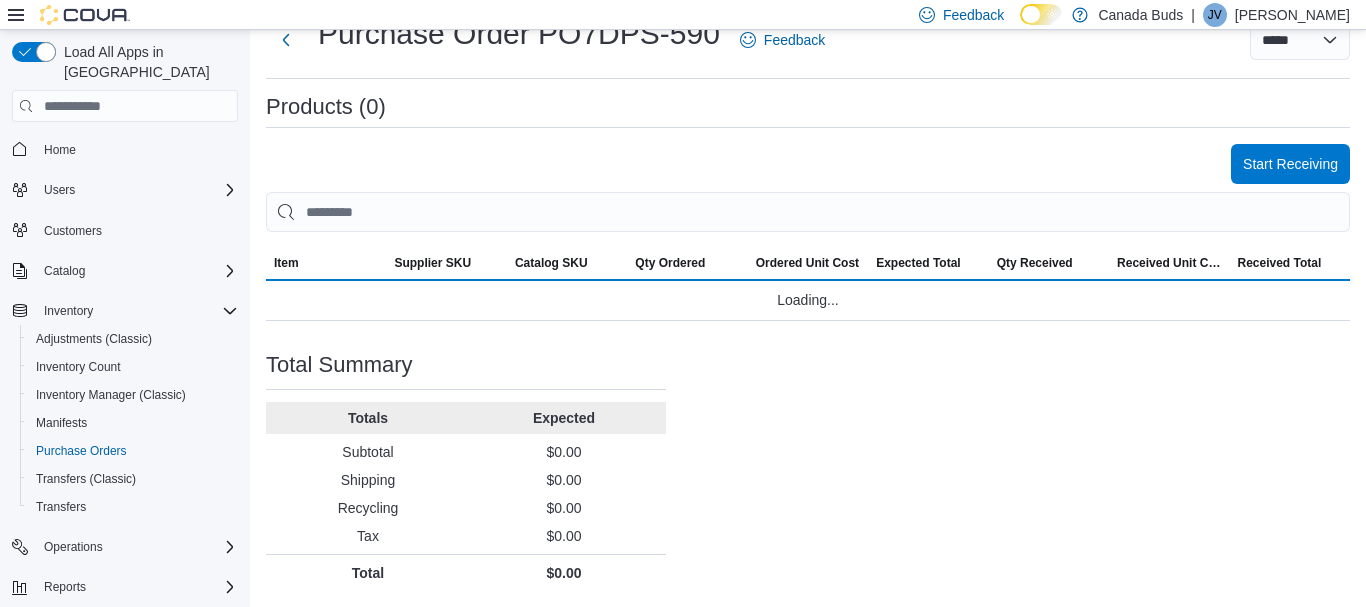 scroll, scrollTop: 69, scrollLeft: 0, axis: vertical 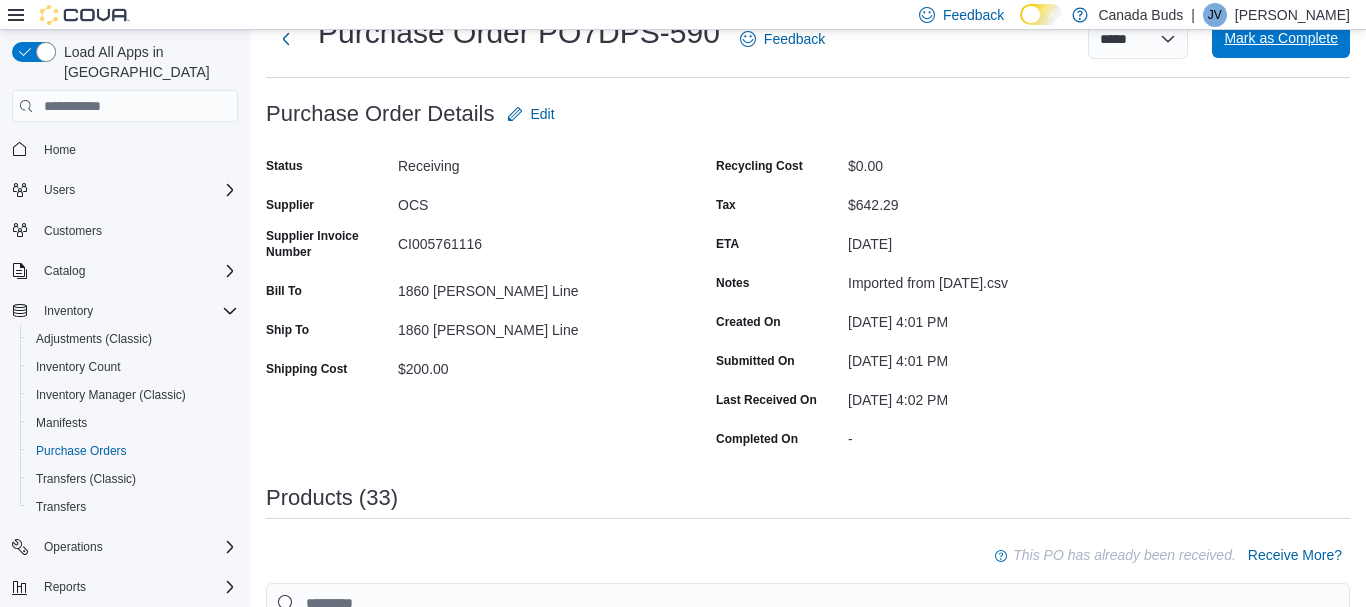 click on "Mark as Complete" at bounding box center (1281, 38) 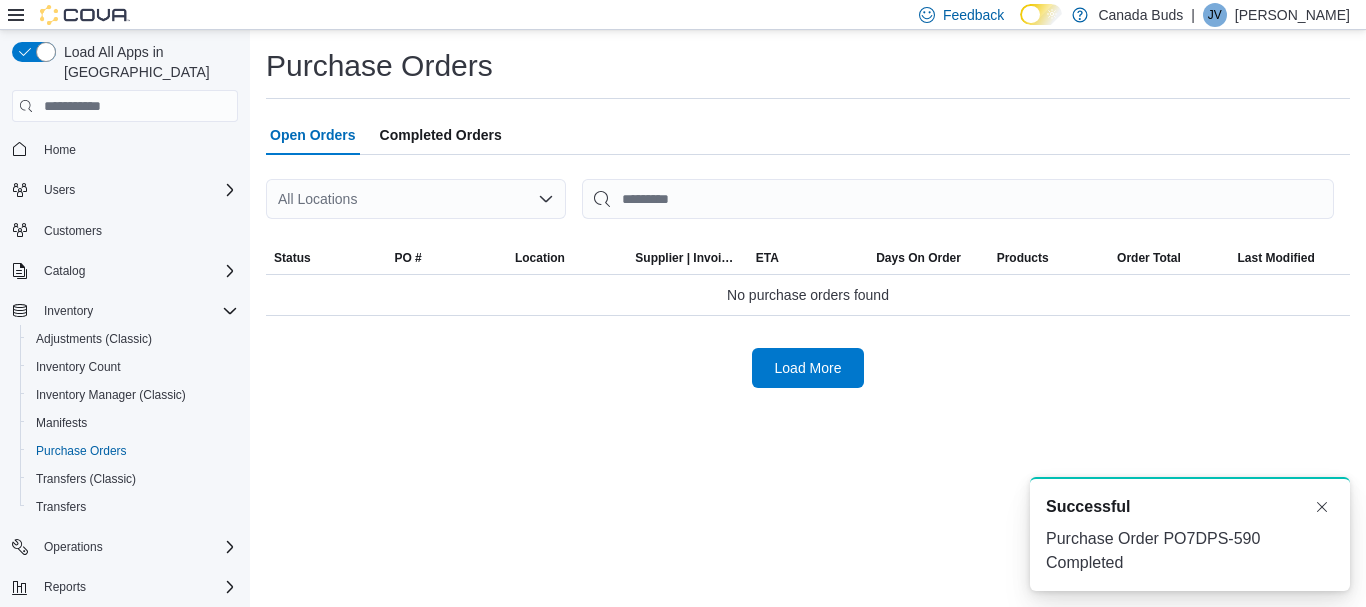 scroll, scrollTop: 0, scrollLeft: 0, axis: both 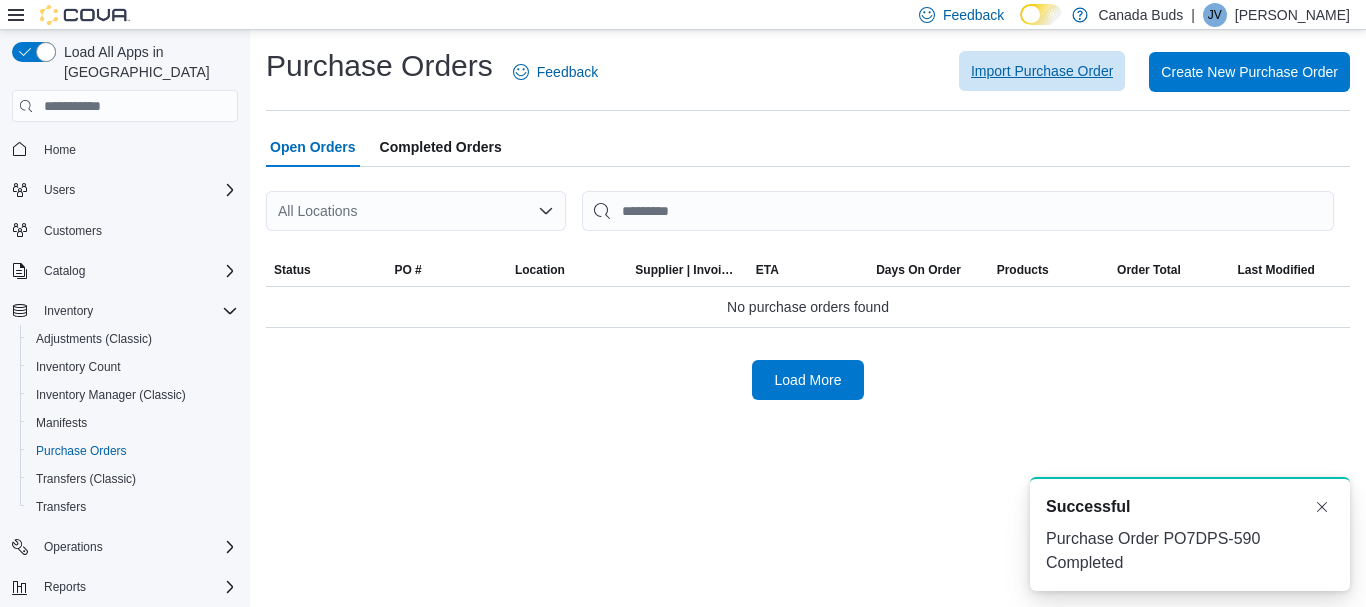 click on "Import Purchase Order" at bounding box center [1042, 71] 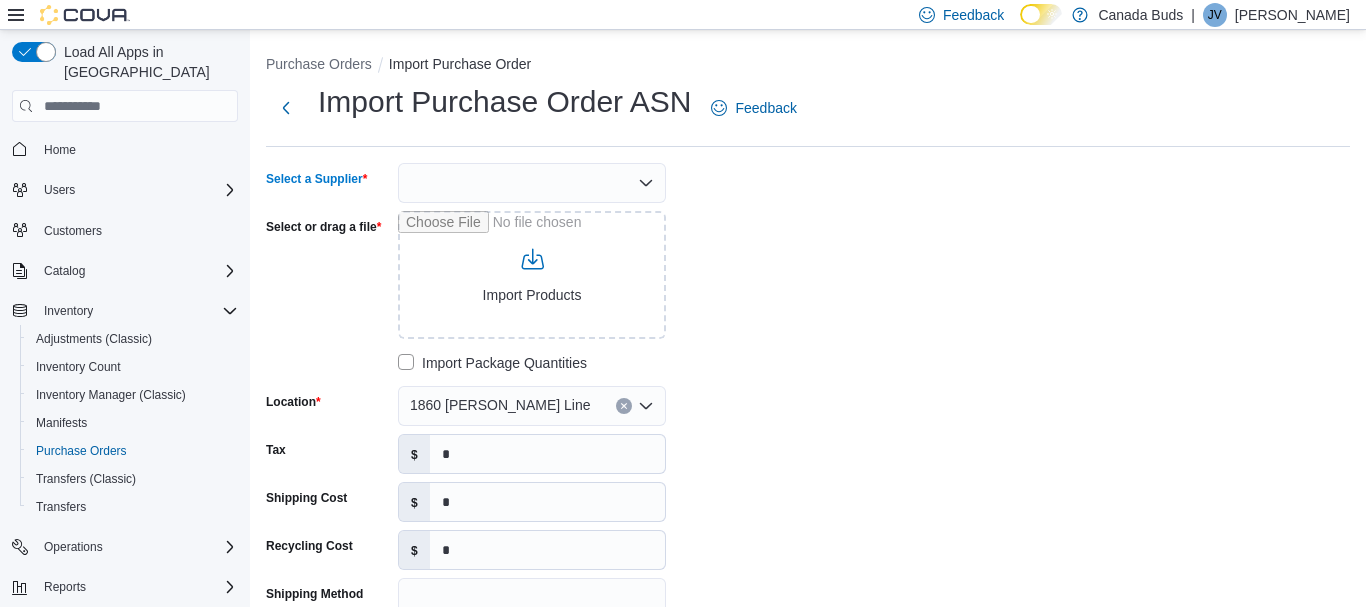 click at bounding box center [532, 183] 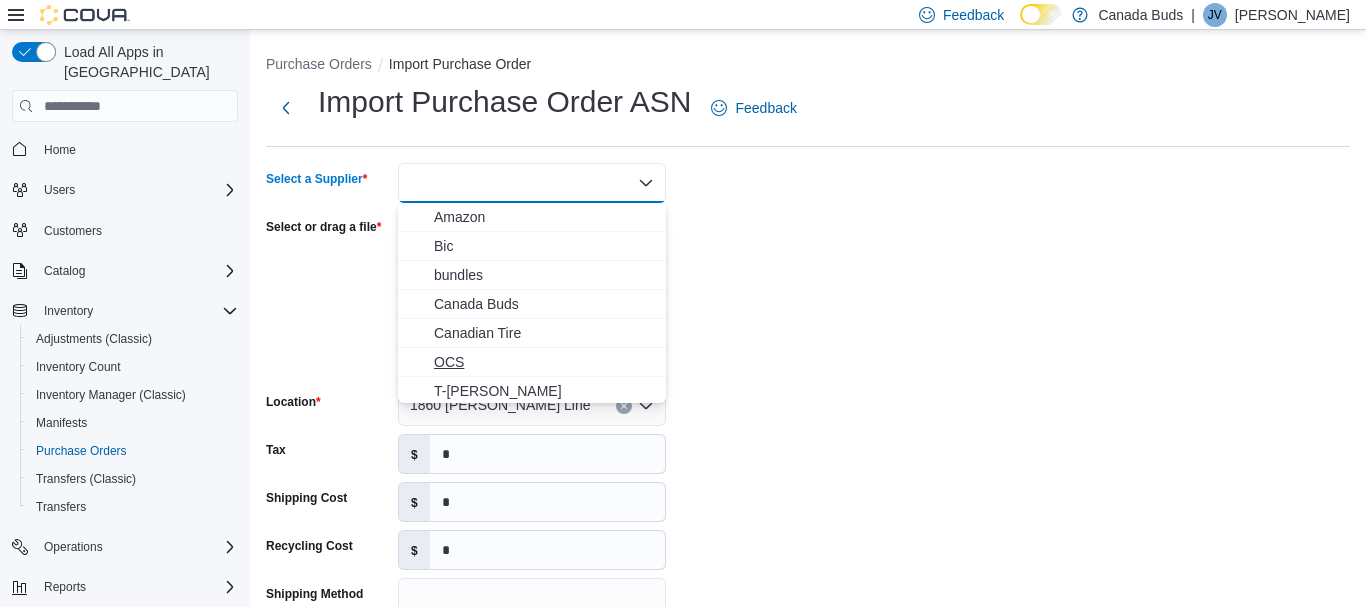 click on "OCS" at bounding box center [544, 362] 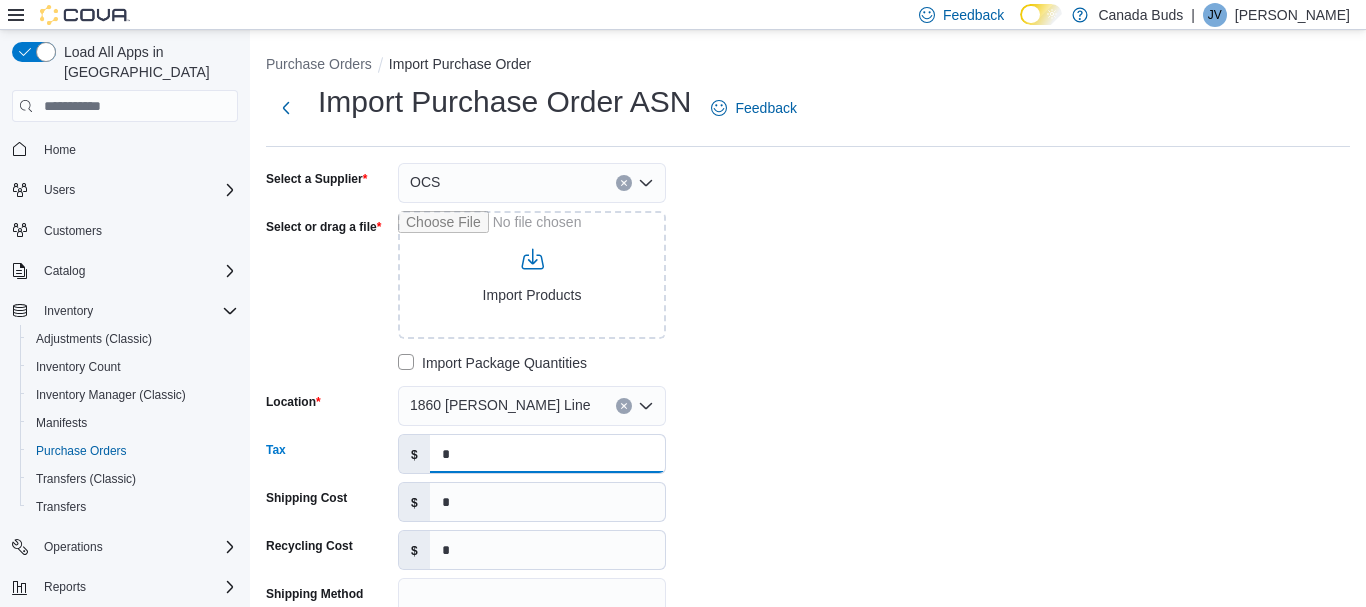 click on "*" at bounding box center [547, 454] 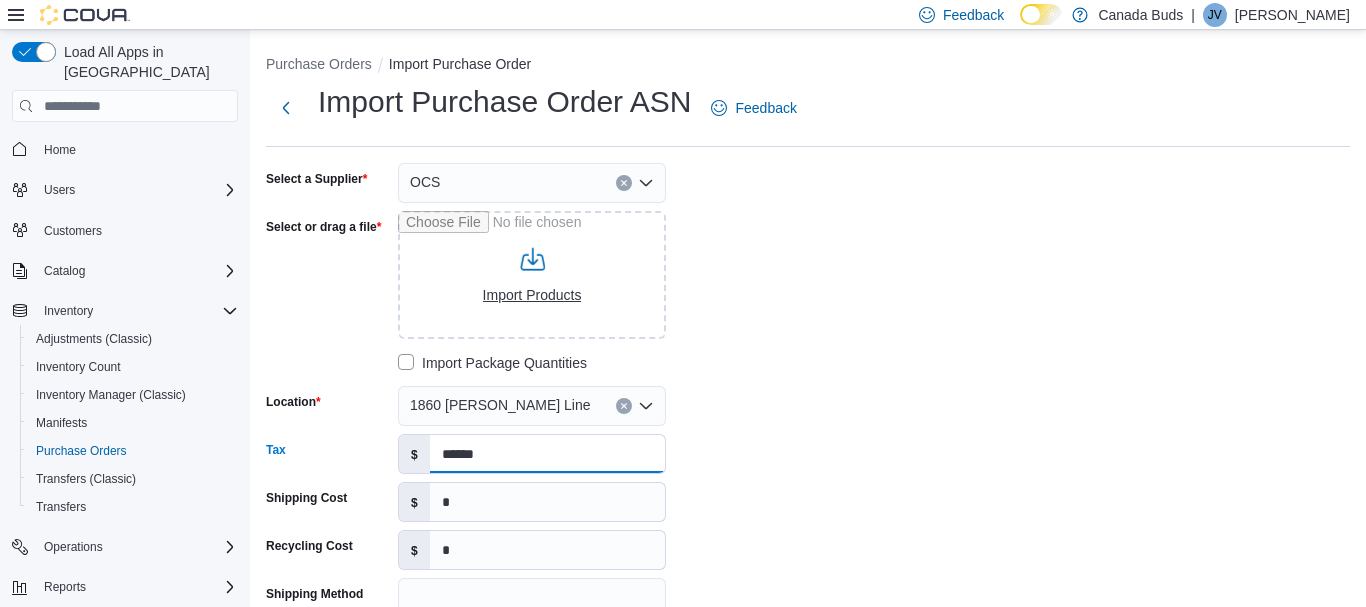 type on "******" 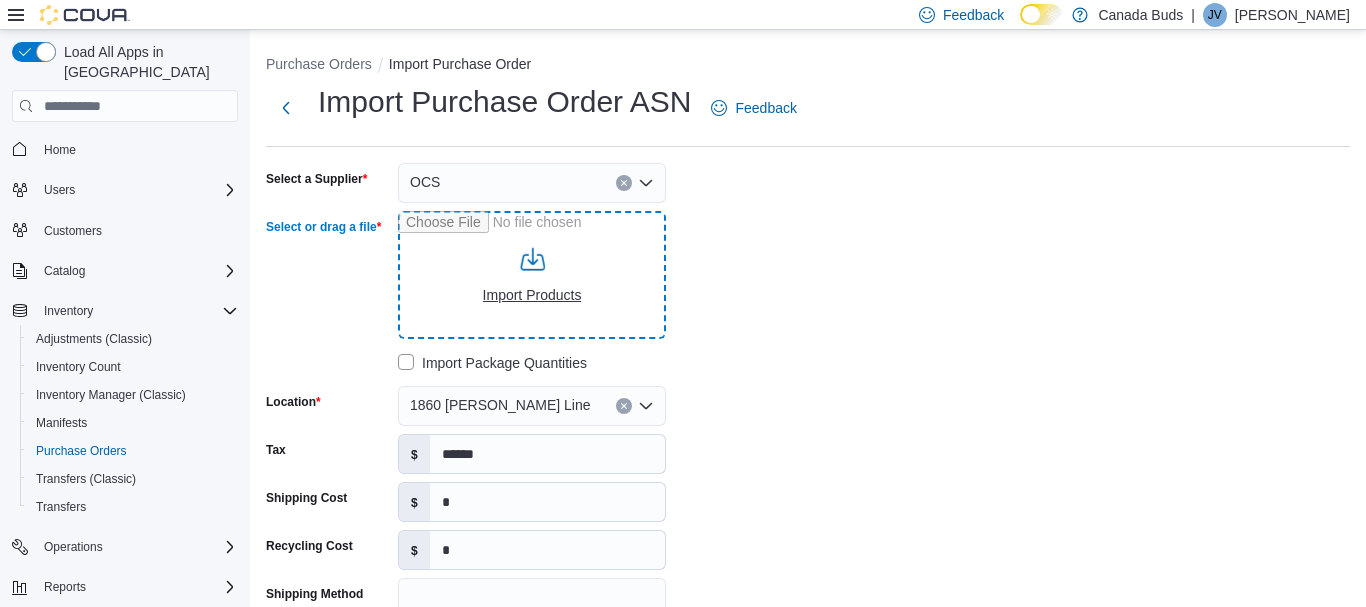 click on "Select or drag a file" at bounding box center (532, 275) 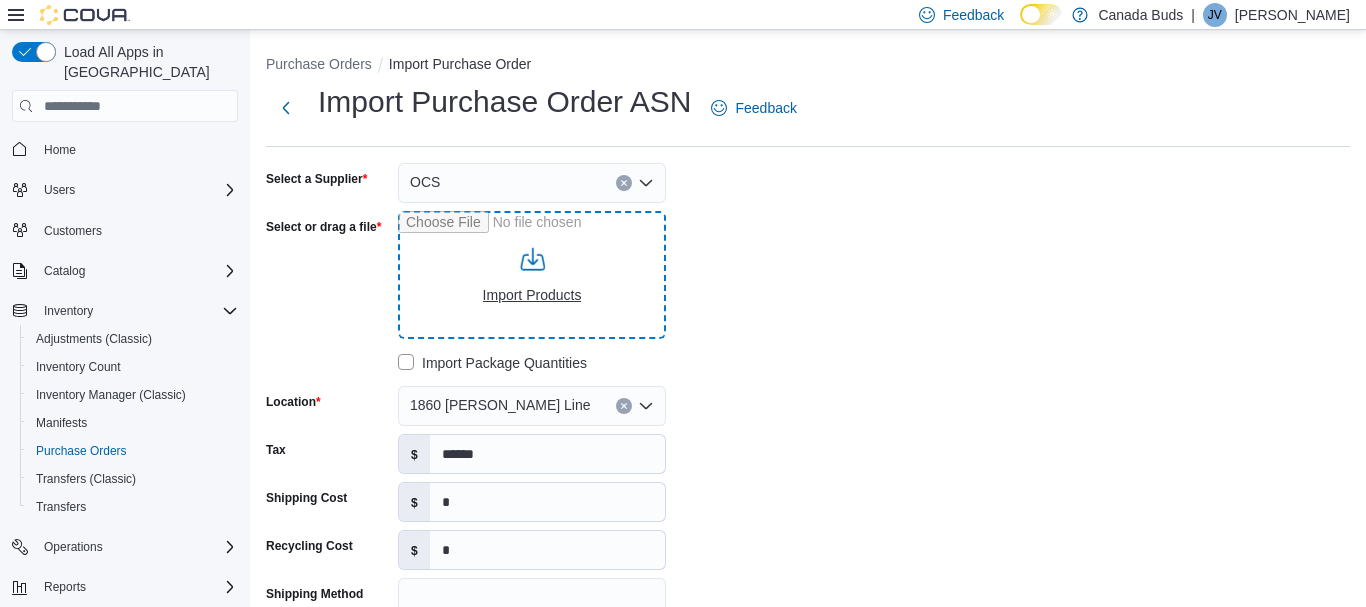type on "**********" 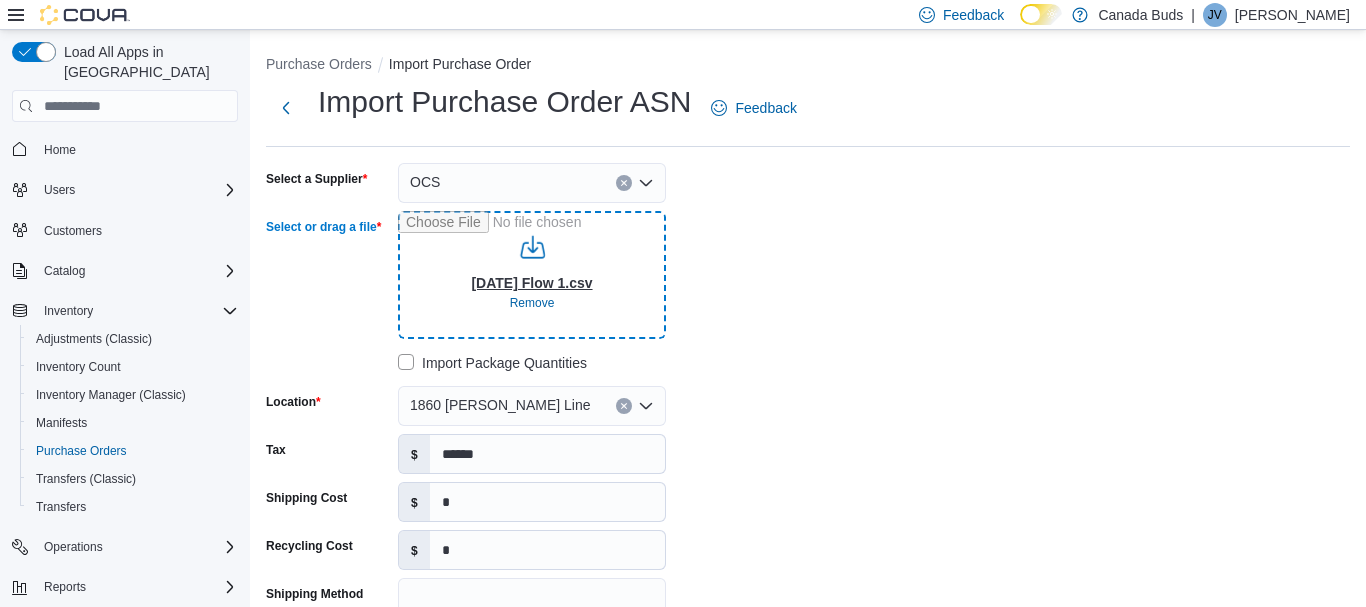 type on "**********" 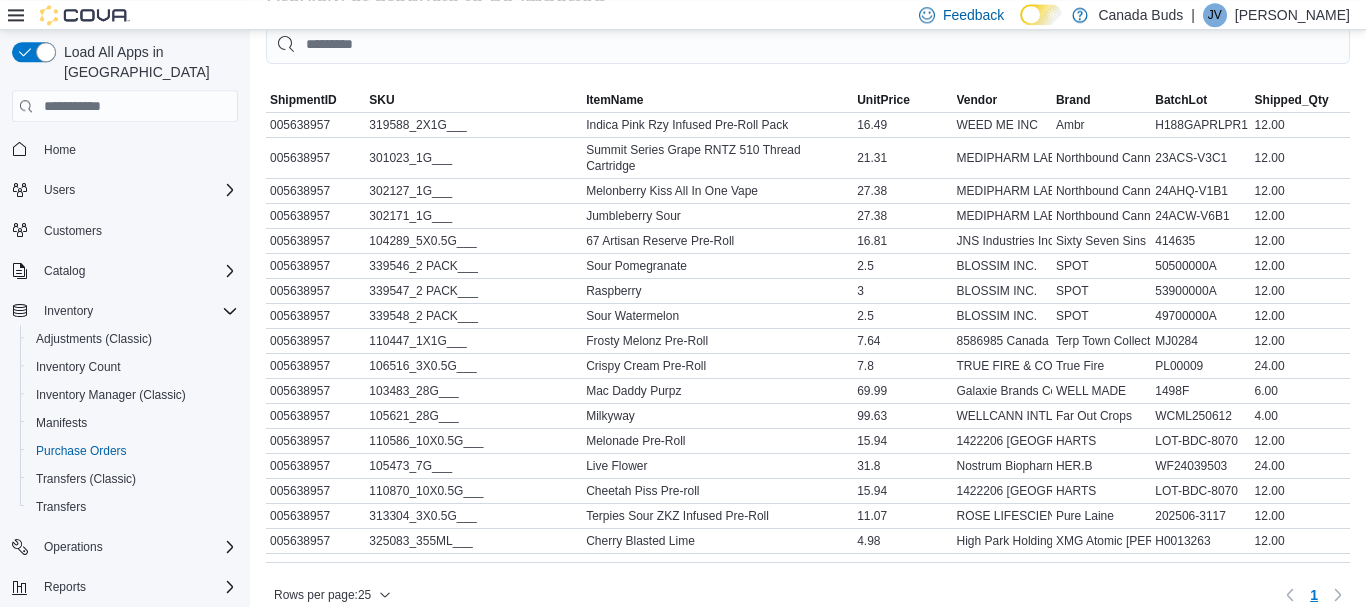 scroll, scrollTop: 866, scrollLeft: 0, axis: vertical 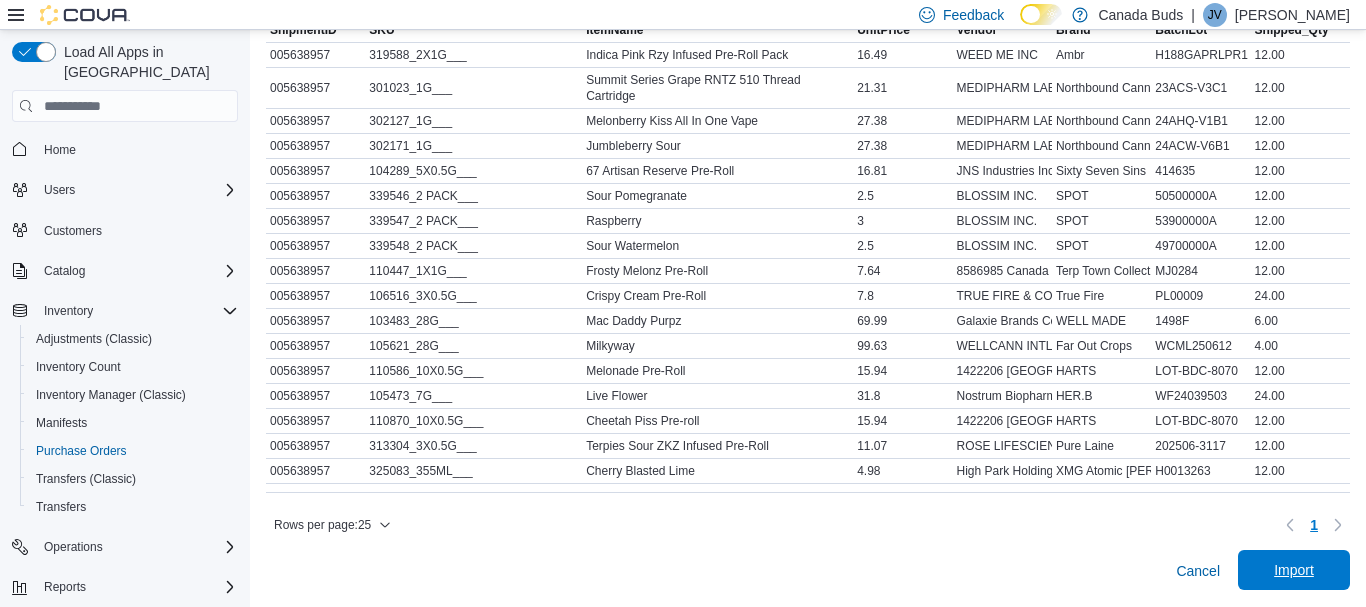 click on "Import" at bounding box center [1294, 570] 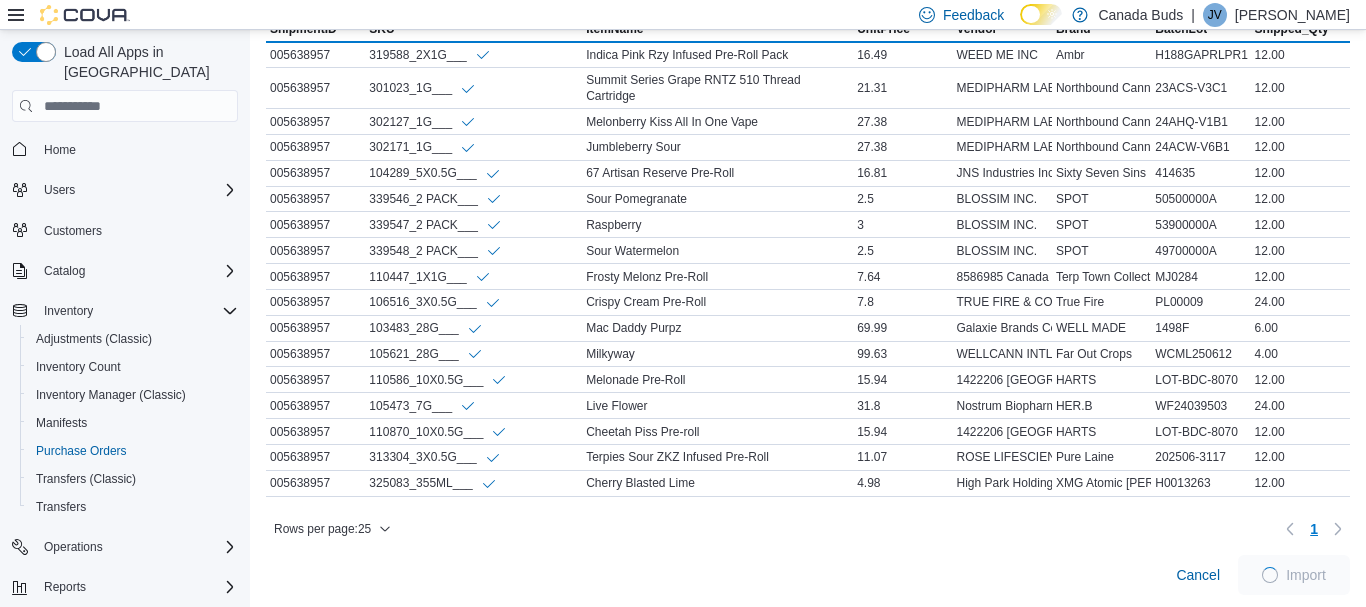 scroll, scrollTop: 871, scrollLeft: 0, axis: vertical 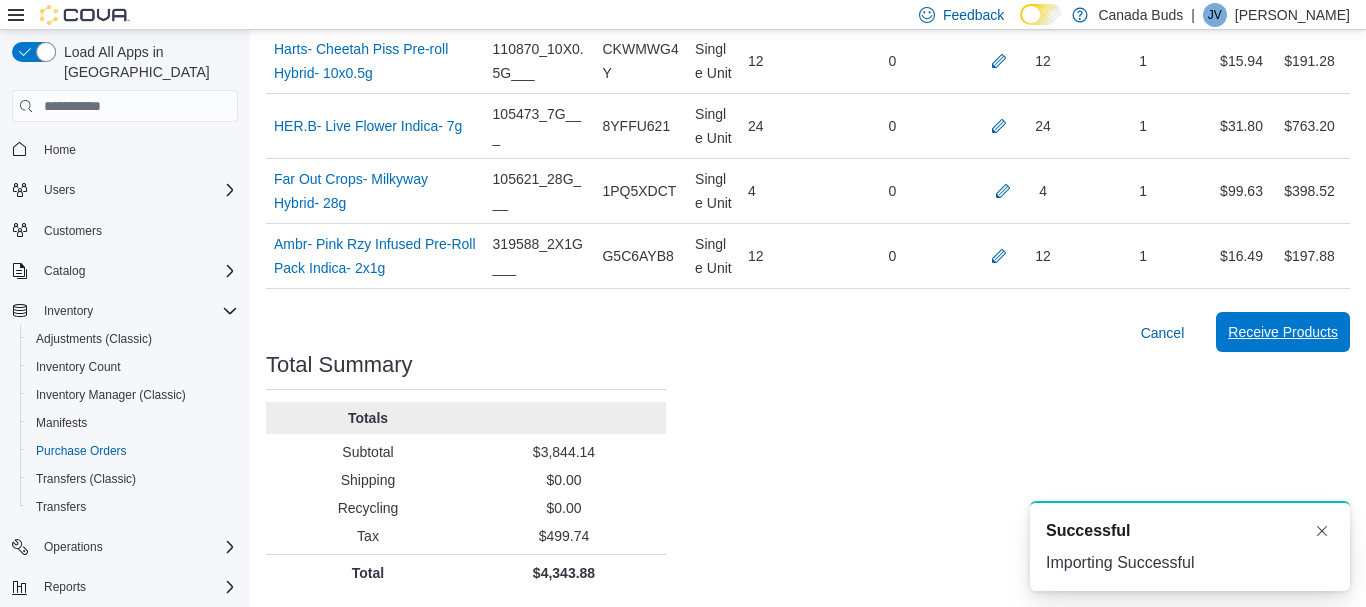 click on "Receive Products" at bounding box center (1283, 332) 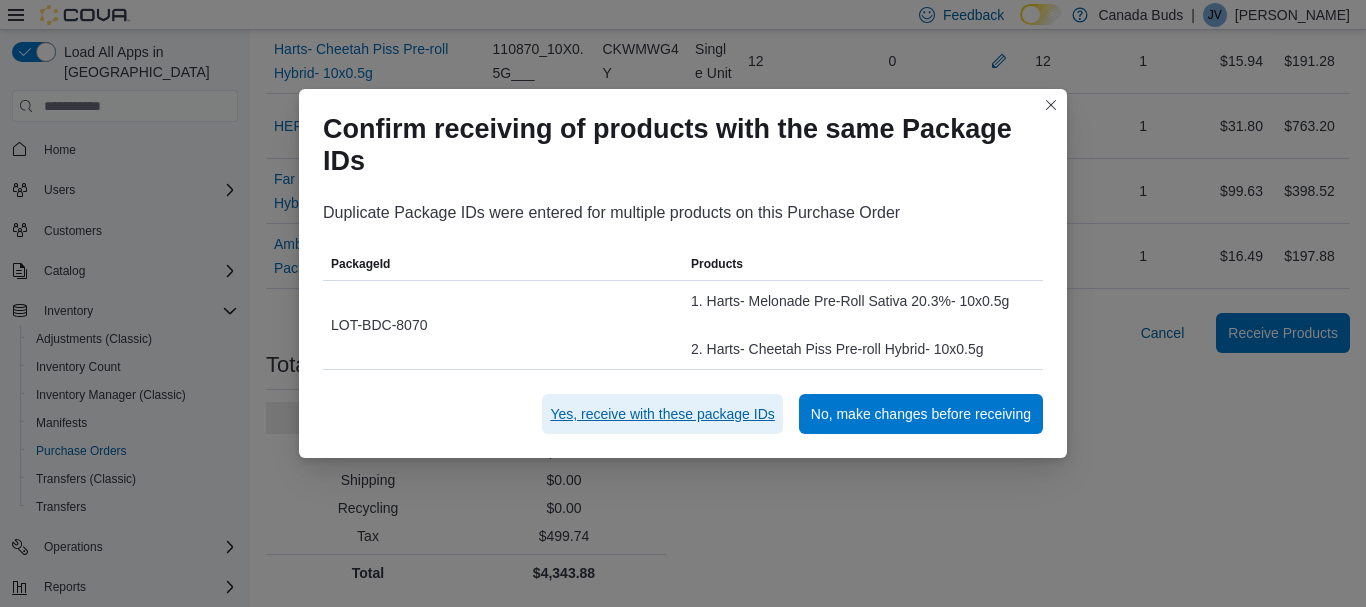 click on "Yes, receive with these package IDs" at bounding box center [662, 414] 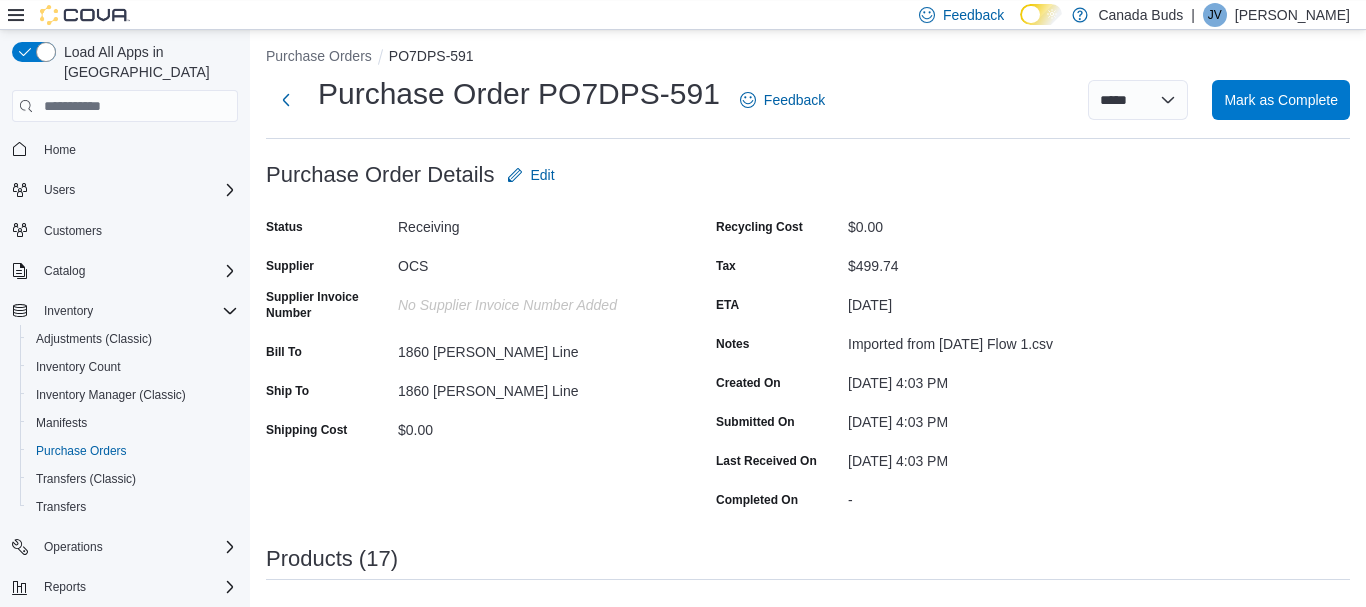 scroll, scrollTop: 0, scrollLeft: 0, axis: both 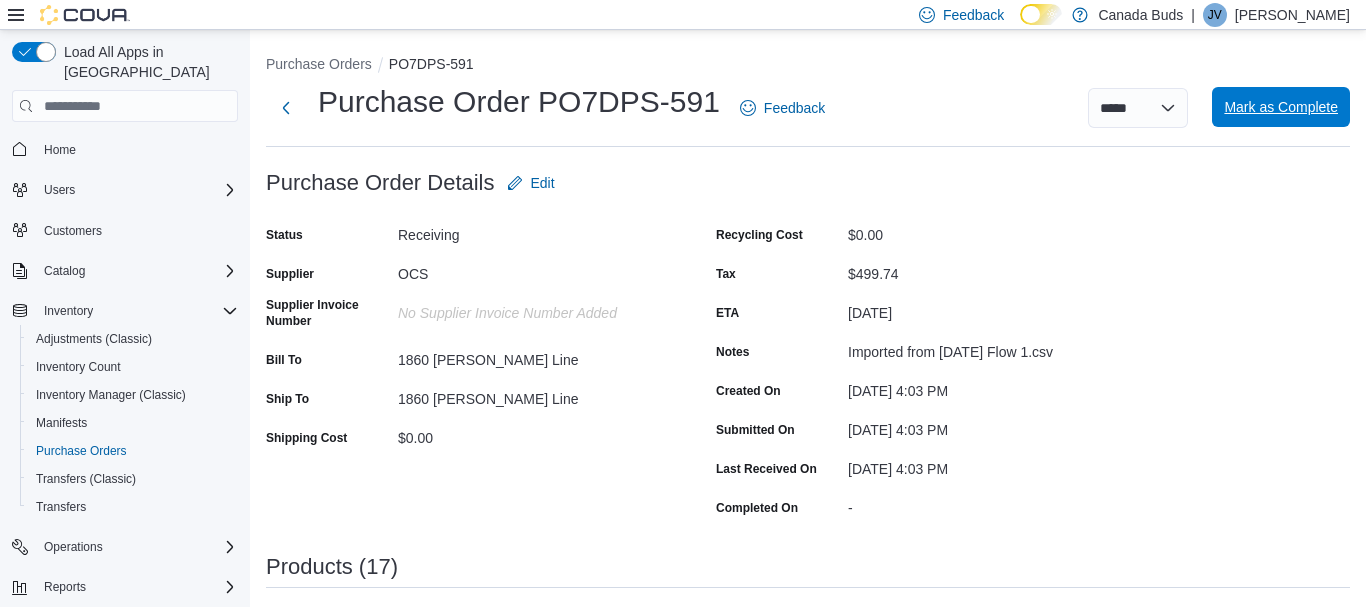 click on "Mark as Complete" at bounding box center (1281, 107) 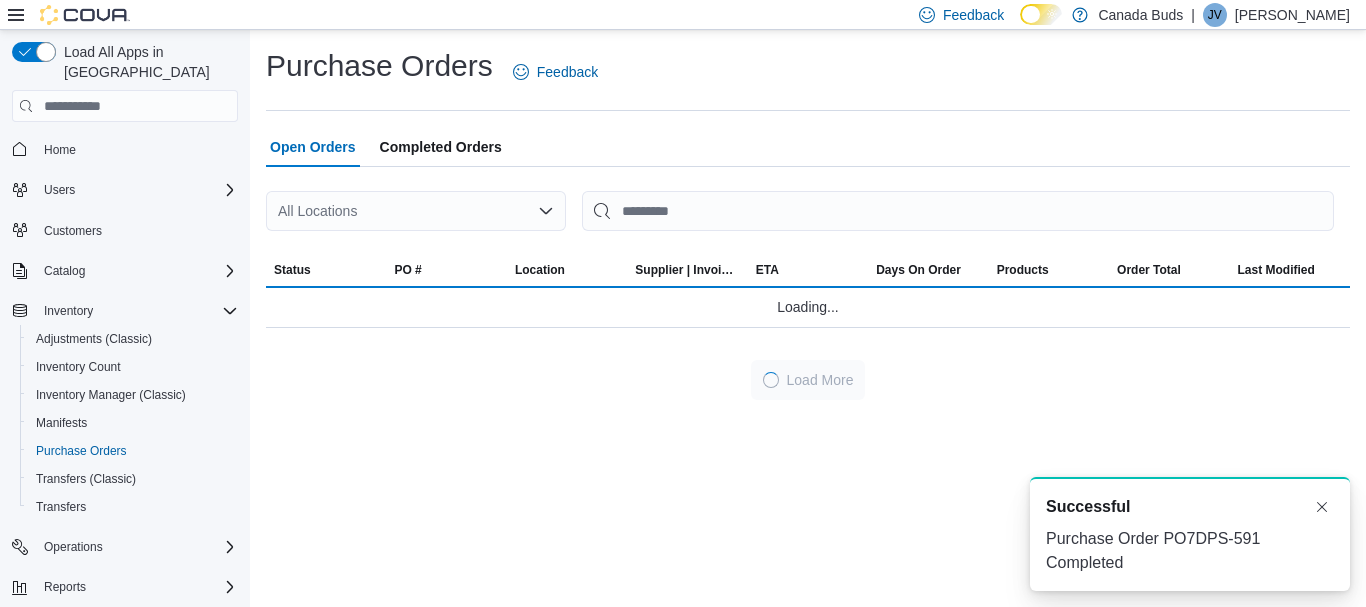scroll, scrollTop: 0, scrollLeft: 0, axis: both 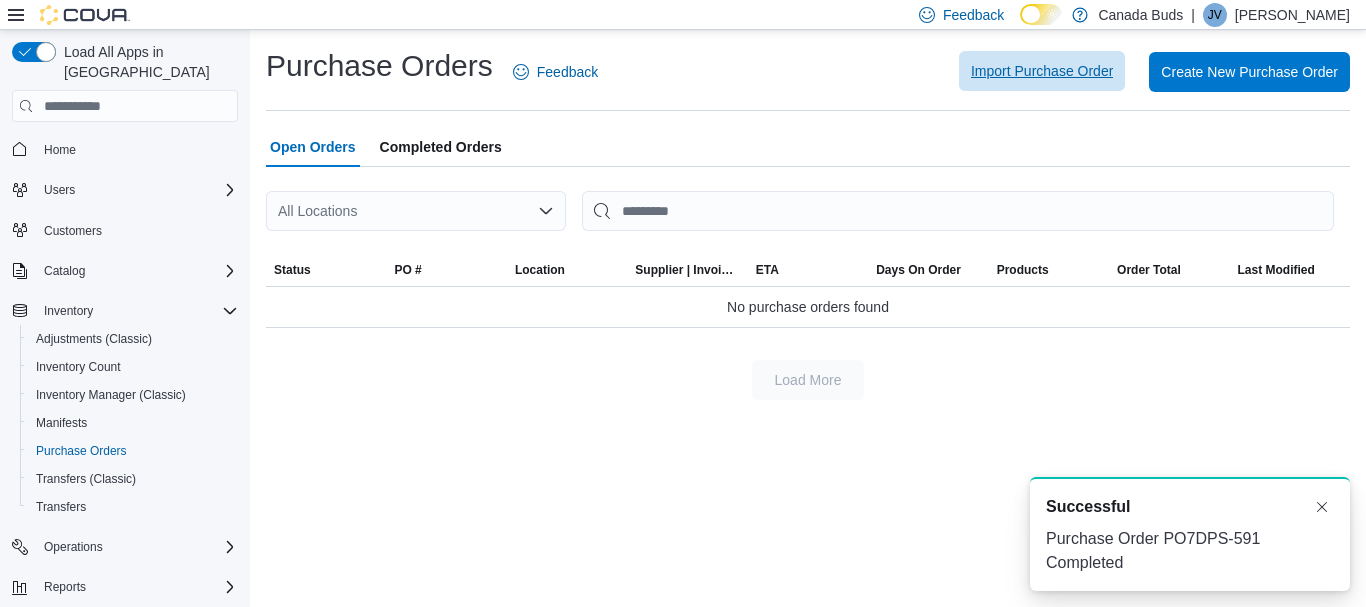 click on "Import Purchase Order" at bounding box center [1042, 71] 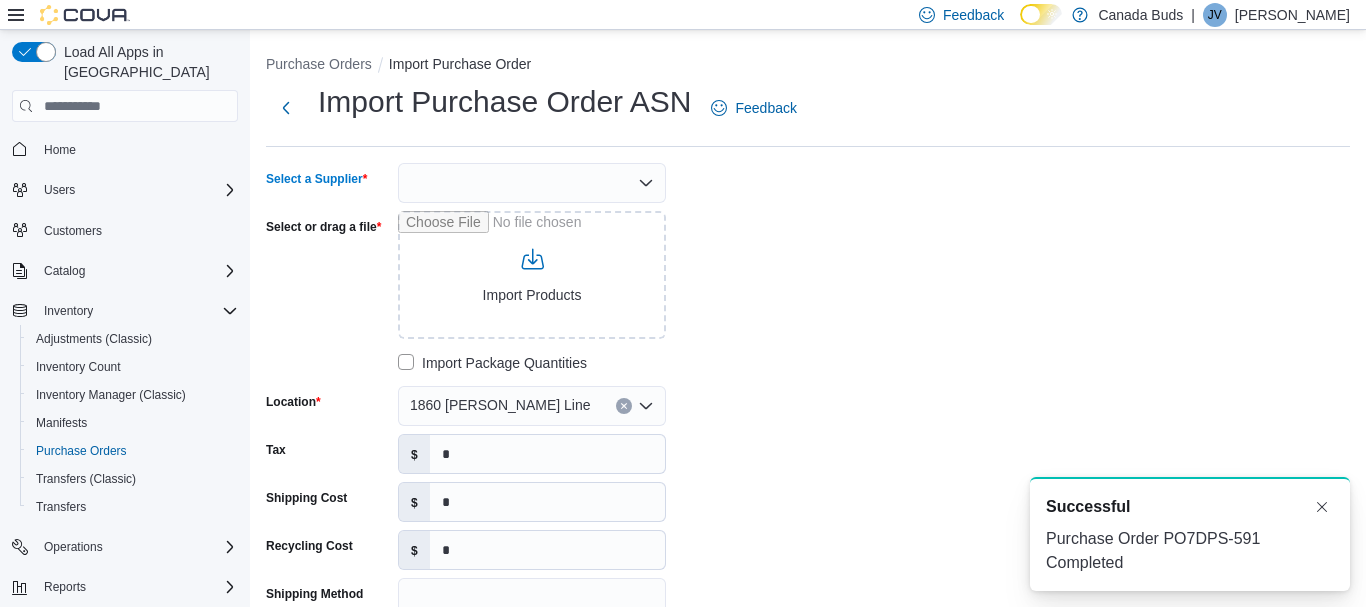 click 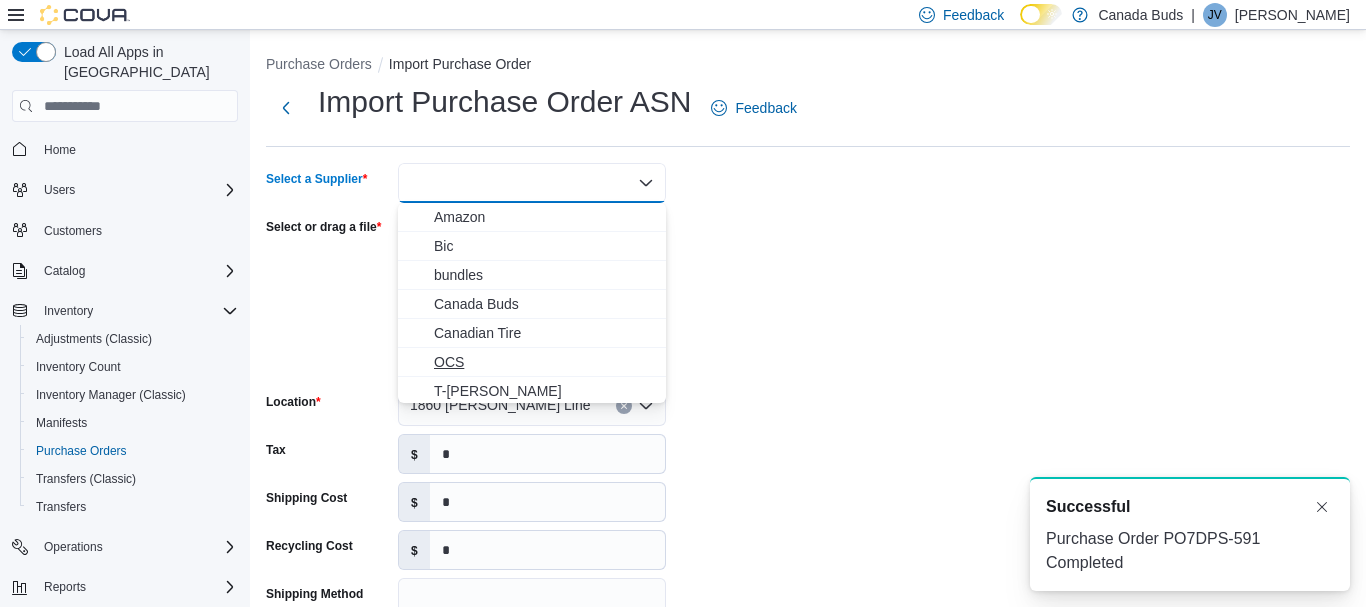 click on "OCS" at bounding box center (544, 362) 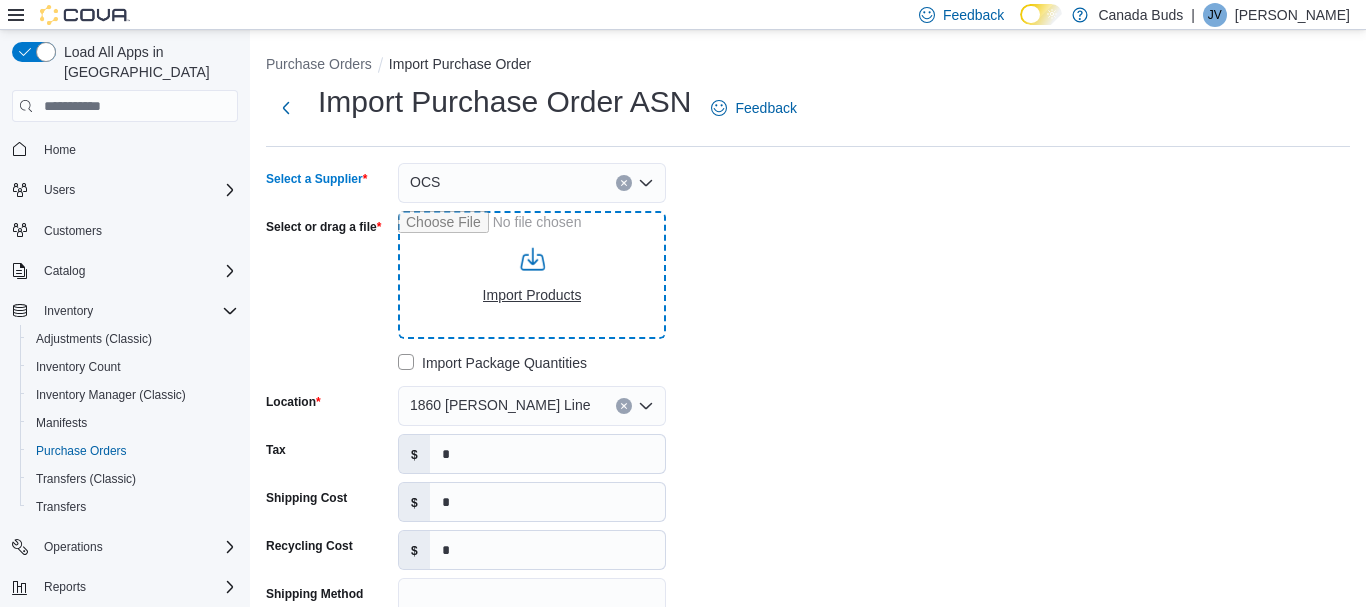 click on "Select or drag a file" at bounding box center (532, 275) 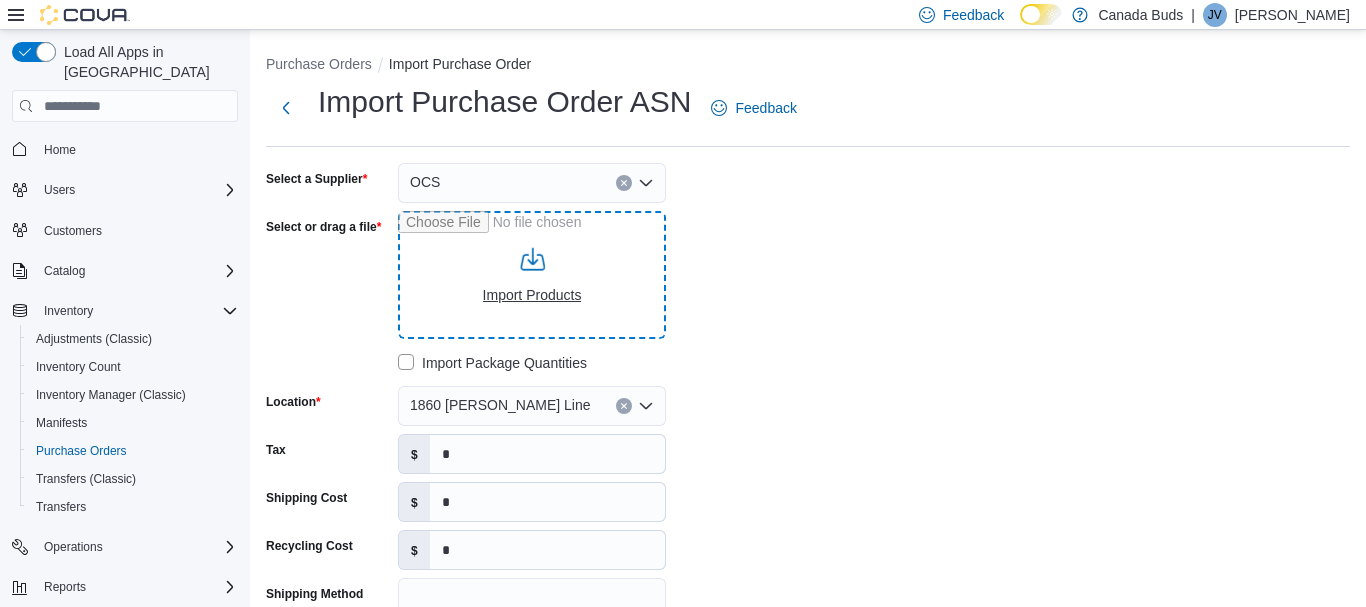 type on "**********" 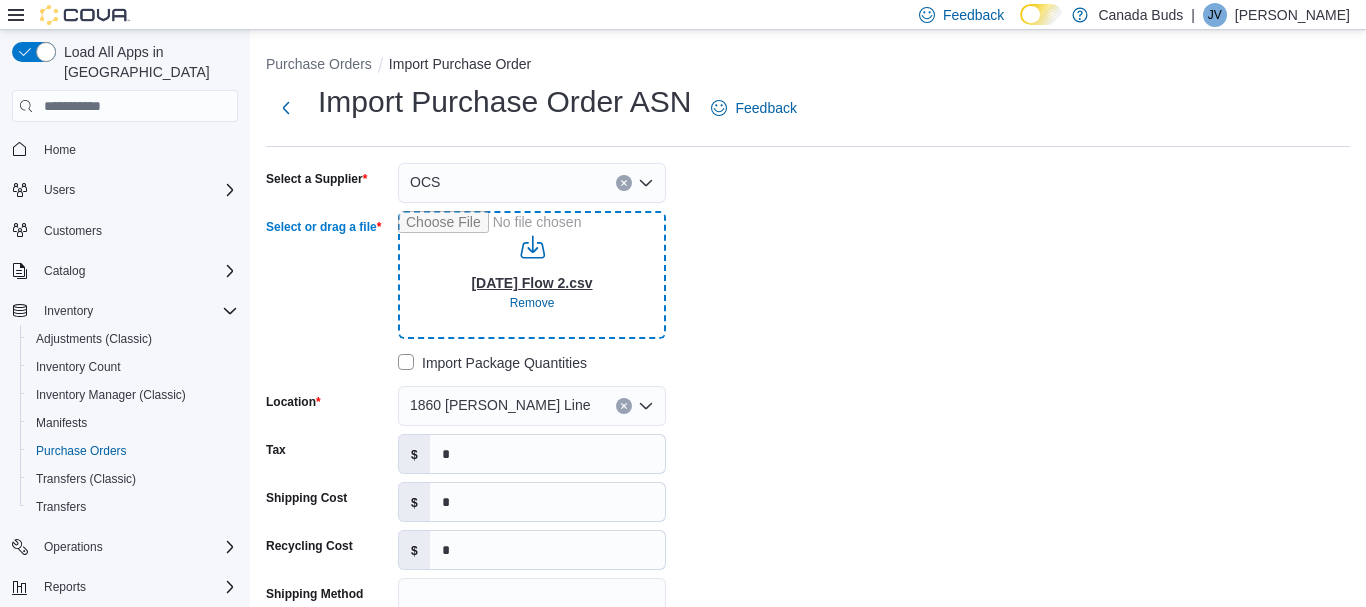type on "**********" 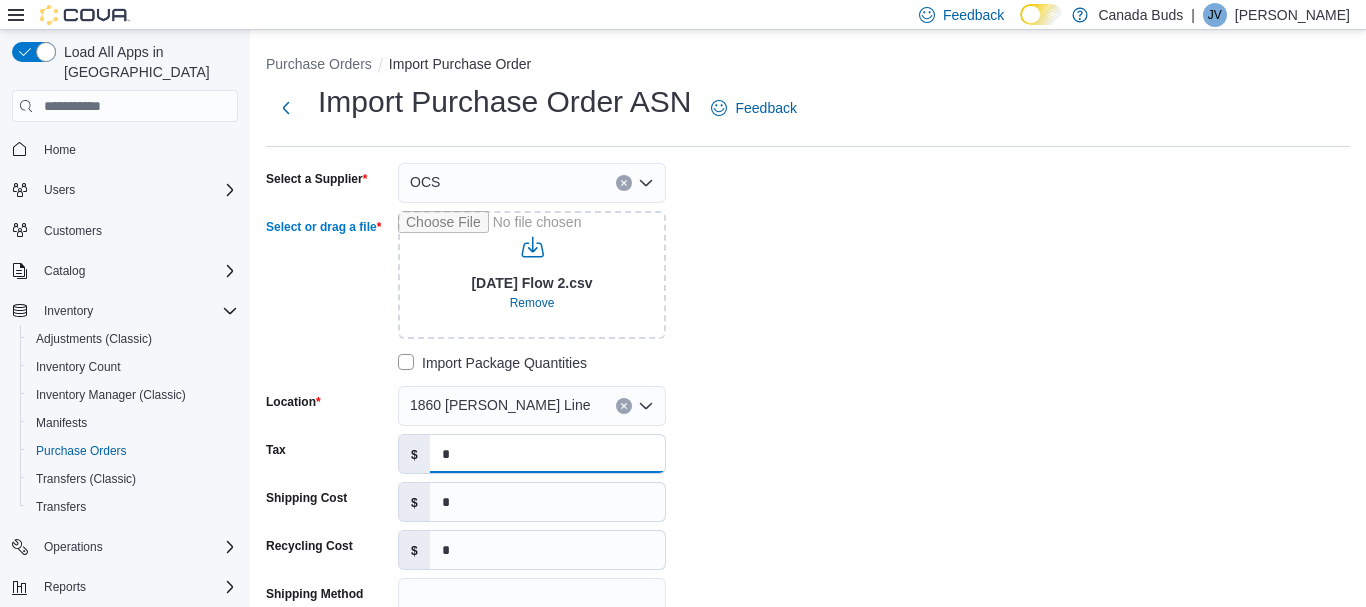 click on "*" at bounding box center [547, 454] 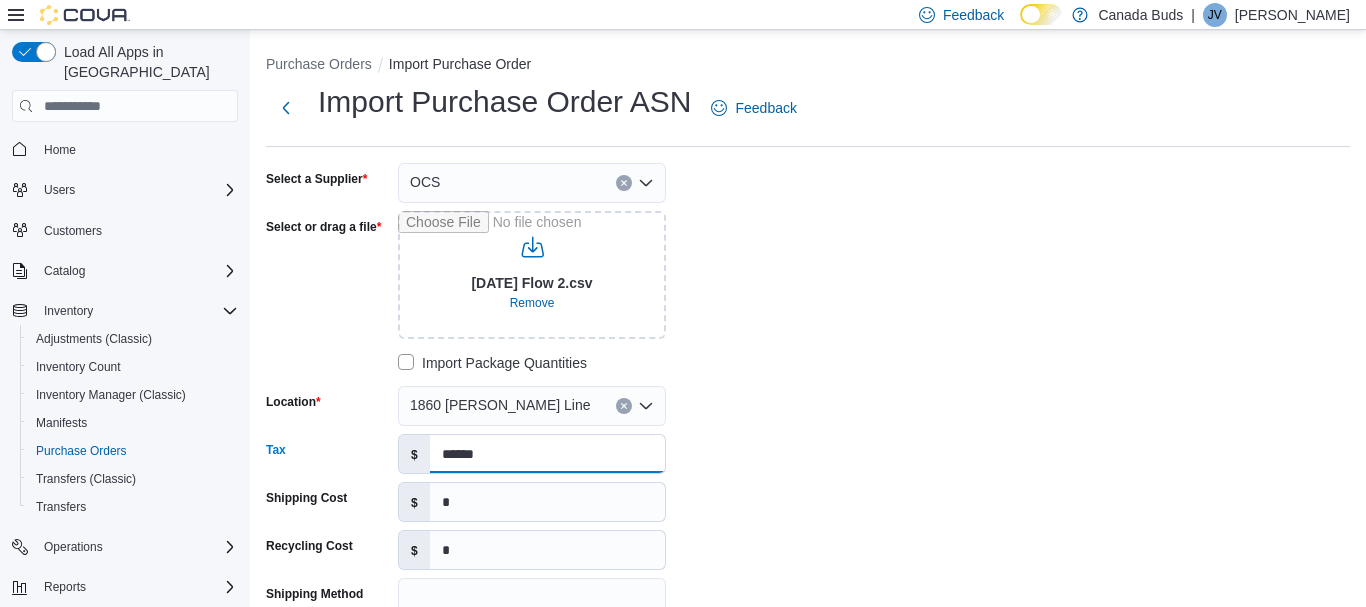 type on "******" 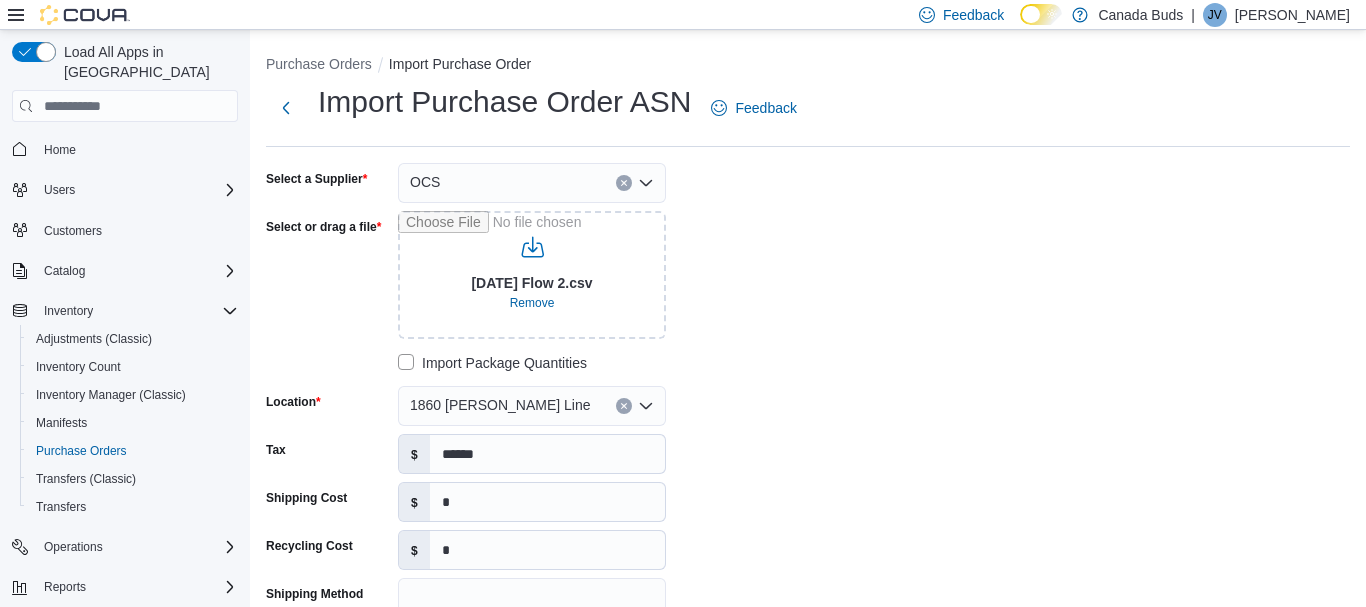 click on "**********" at bounding box center [566, 462] 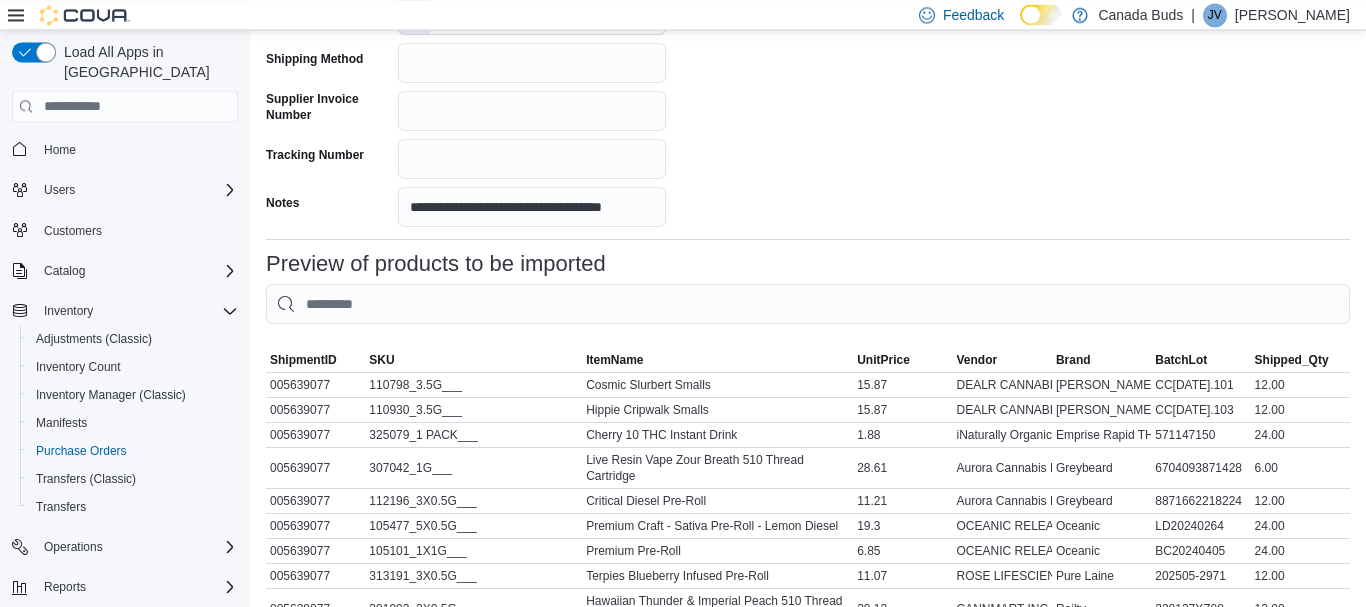 scroll, scrollTop: 823, scrollLeft: 0, axis: vertical 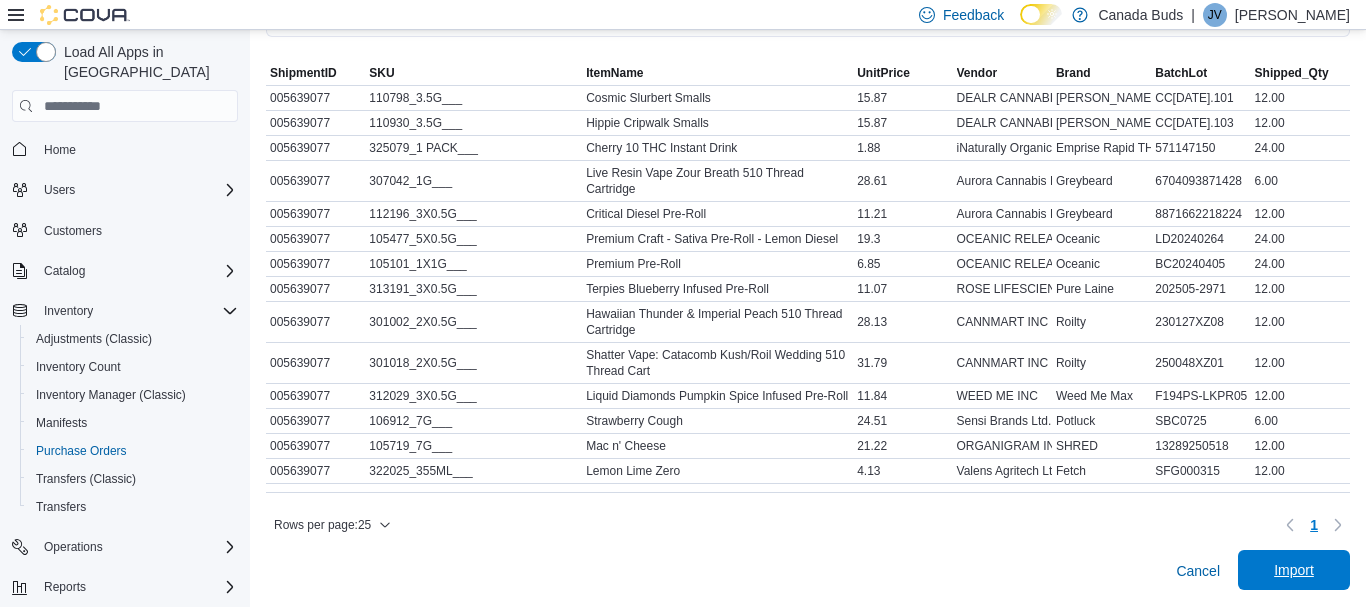 click on "Import" at bounding box center [1294, 570] 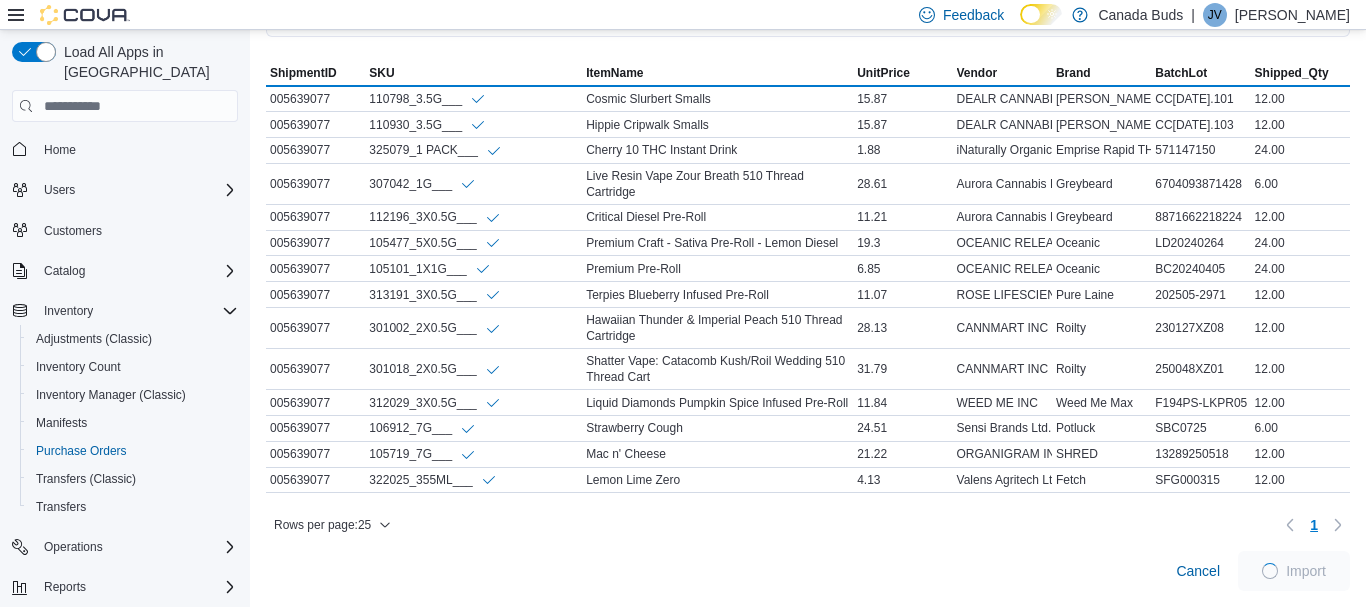scroll, scrollTop: 823, scrollLeft: 0, axis: vertical 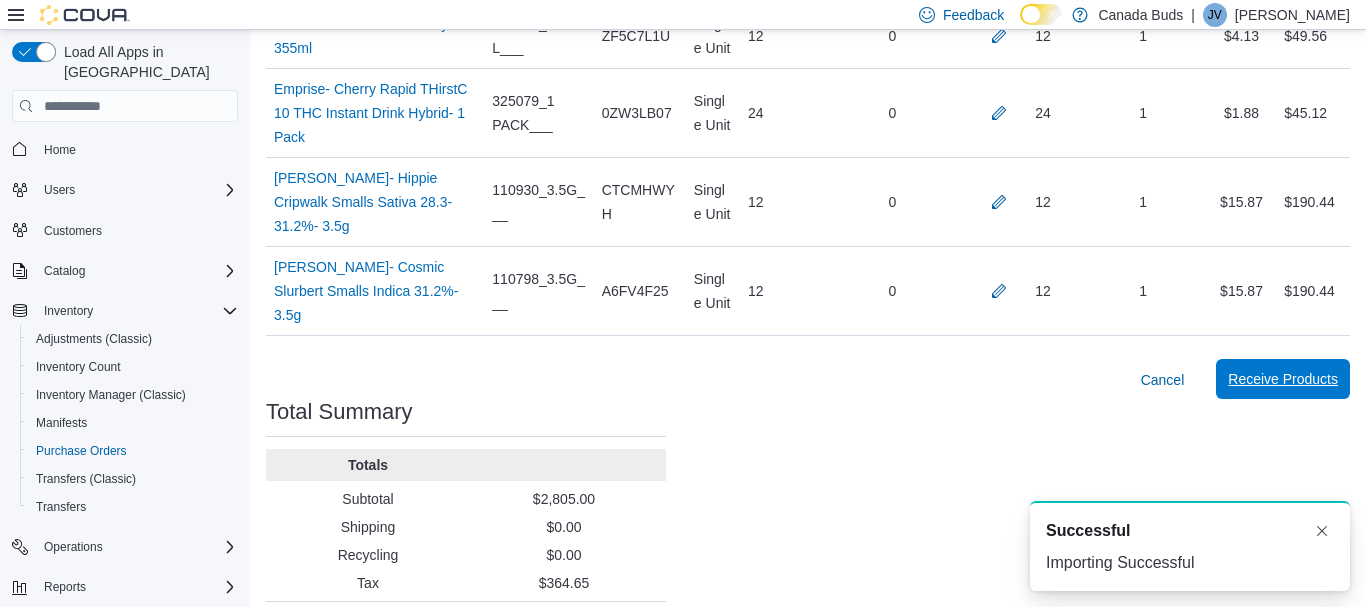 click on "Receive Products" at bounding box center [1283, 379] 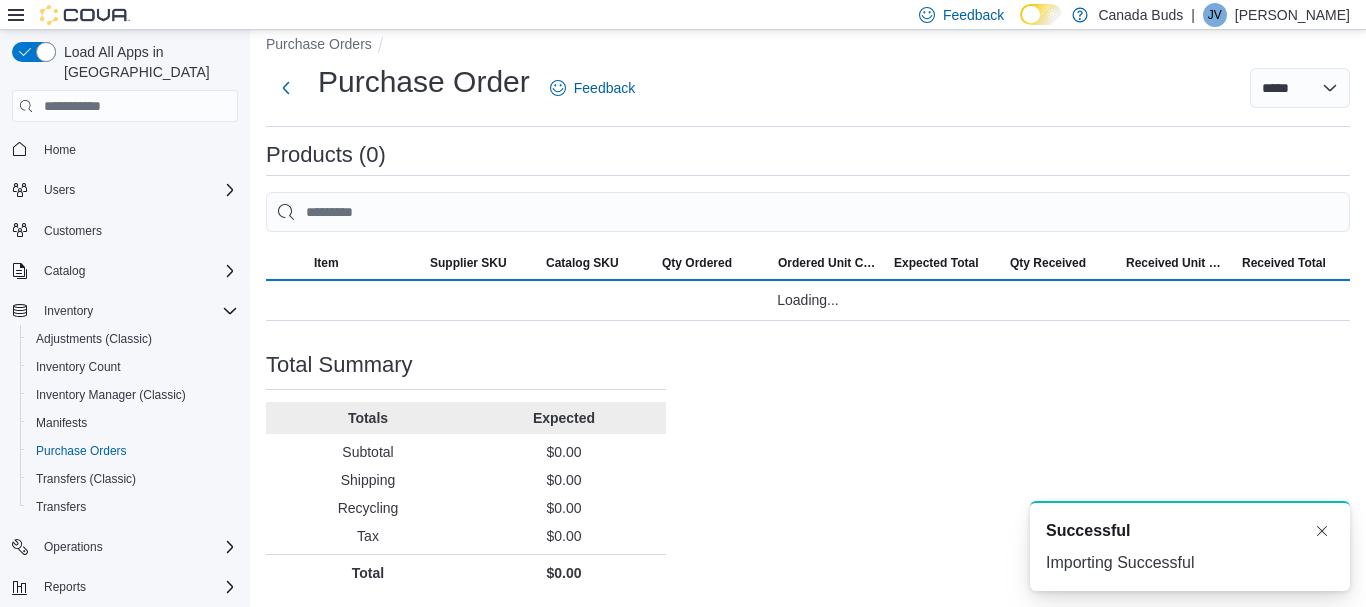 scroll, scrollTop: 21, scrollLeft: 0, axis: vertical 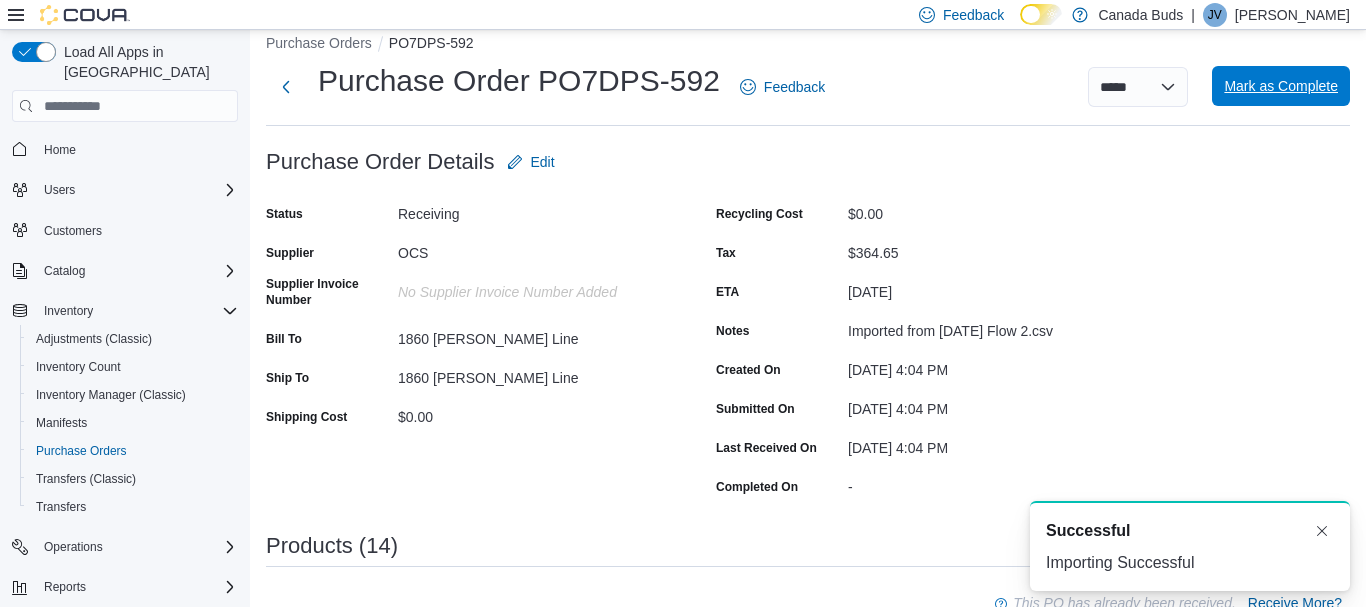 click on "Mark as Complete" at bounding box center (1281, 86) 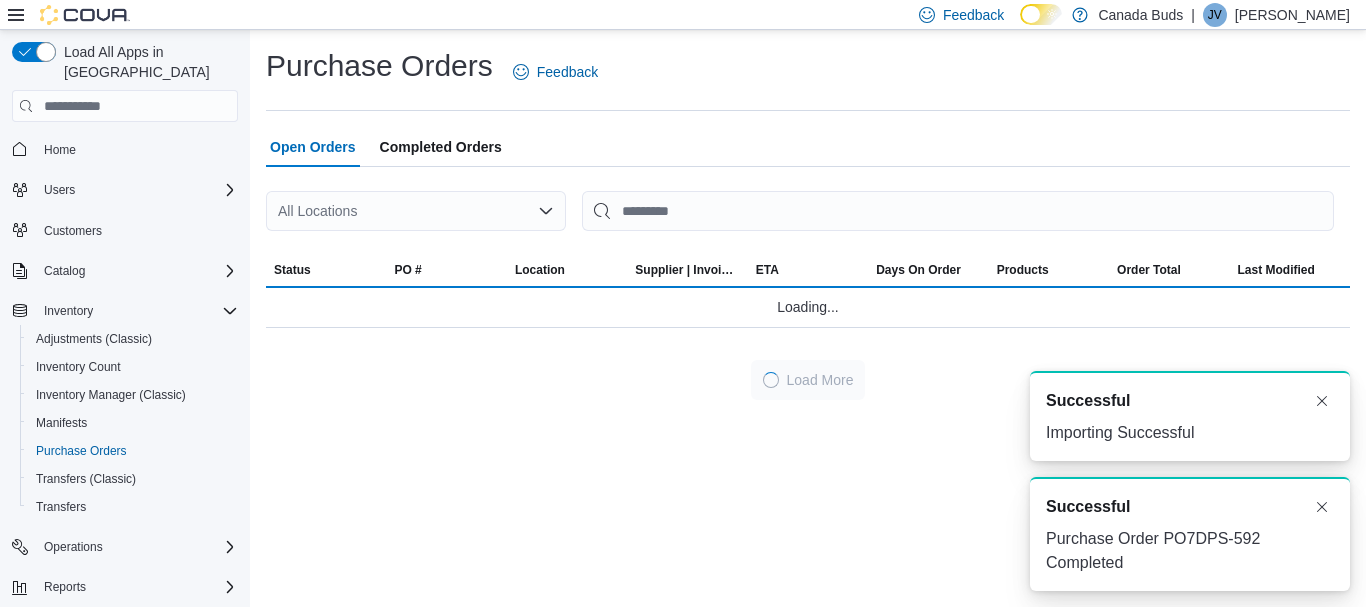 scroll, scrollTop: 0, scrollLeft: 0, axis: both 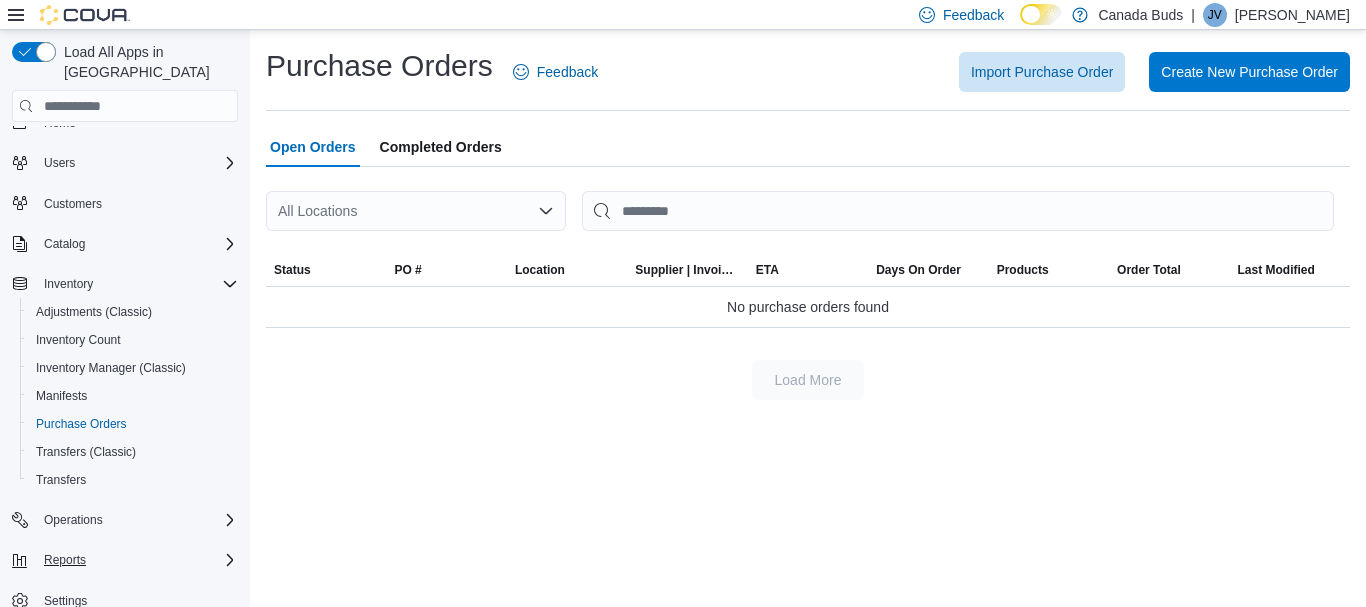 click on "Reports" at bounding box center (137, 560) 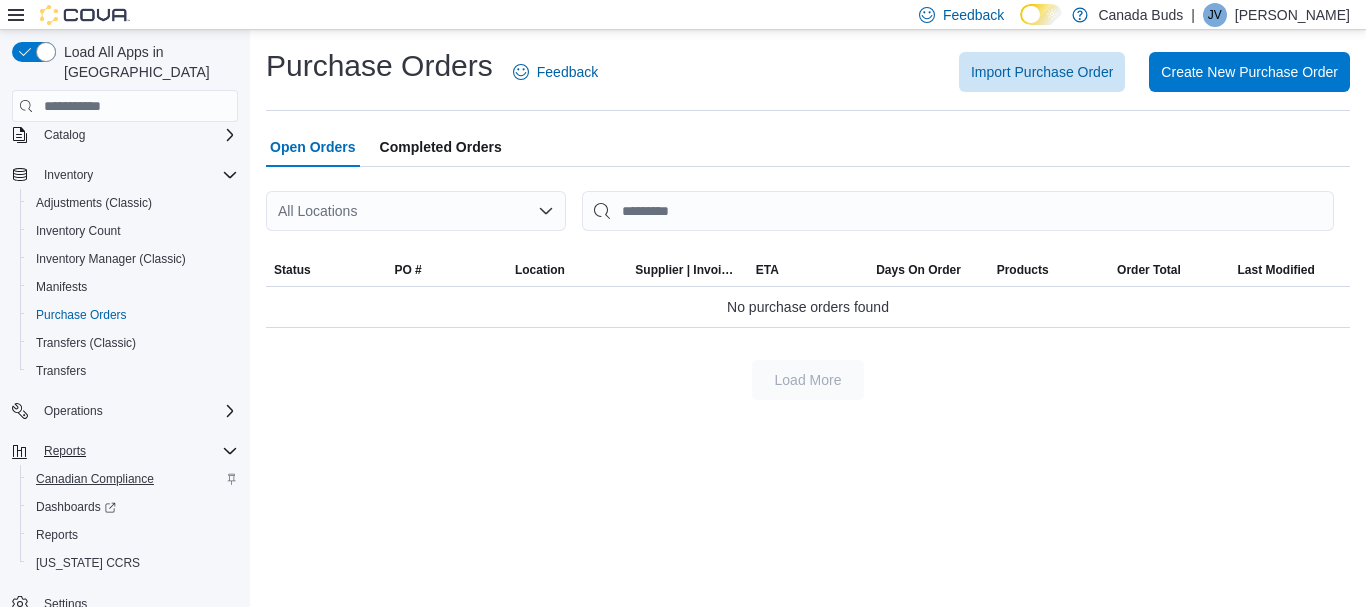 scroll, scrollTop: 139, scrollLeft: 0, axis: vertical 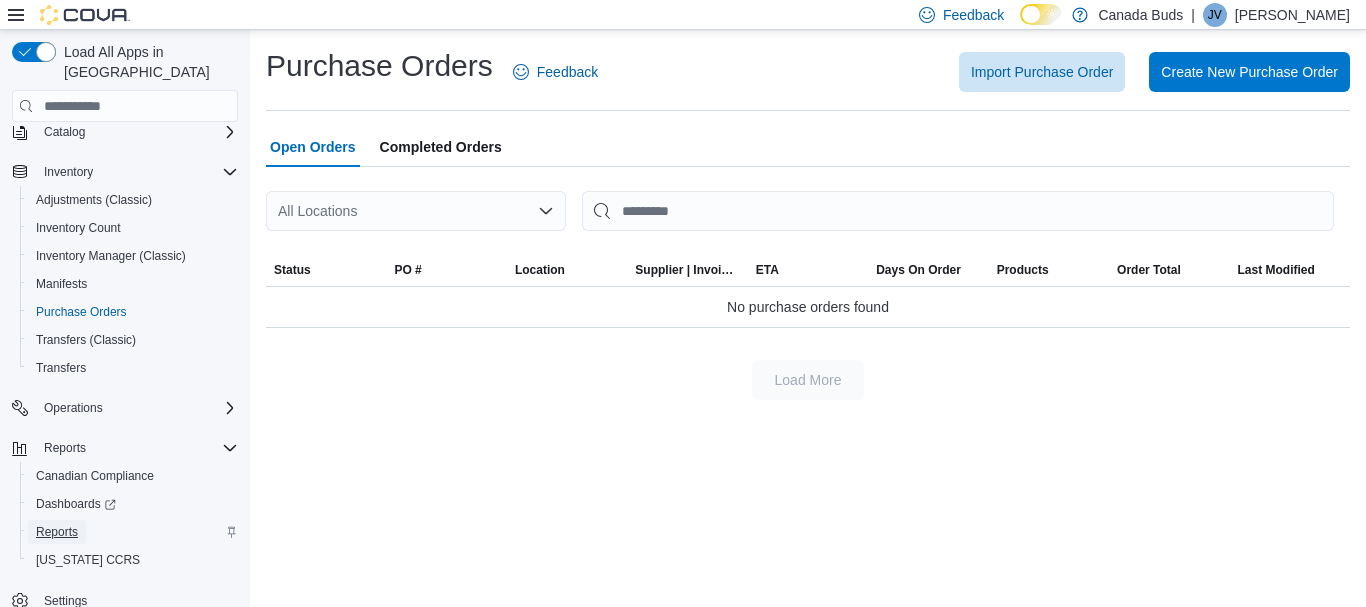 click on "Reports" at bounding box center (57, 532) 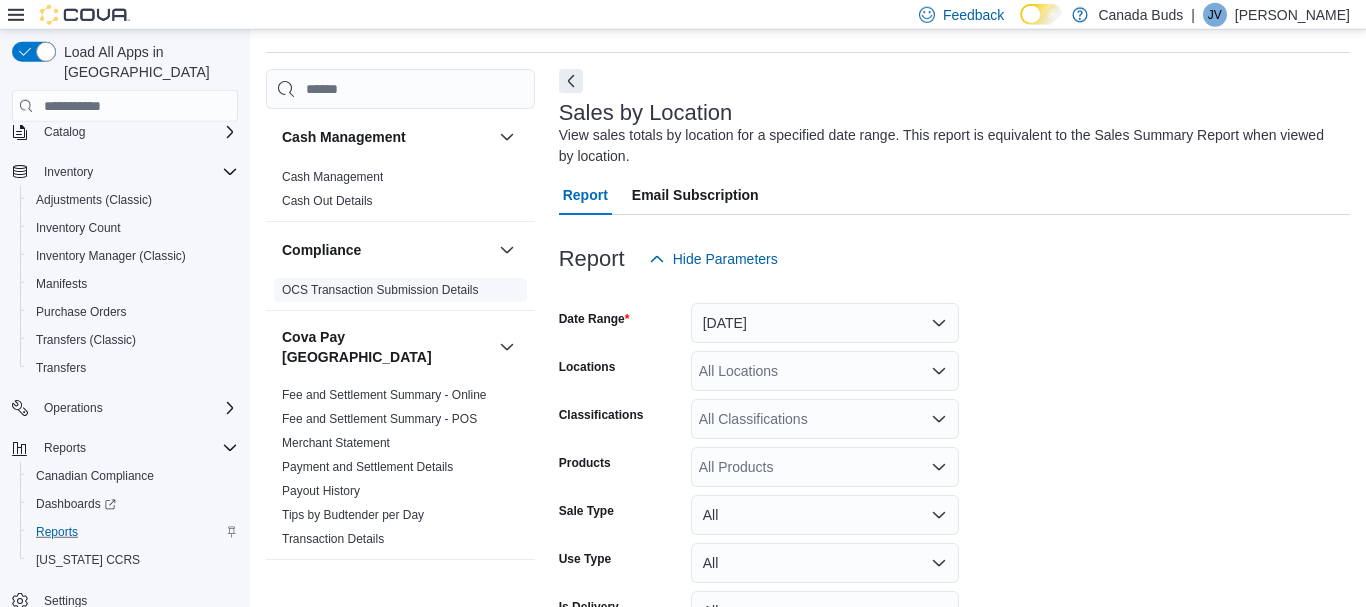 scroll, scrollTop: 61, scrollLeft: 0, axis: vertical 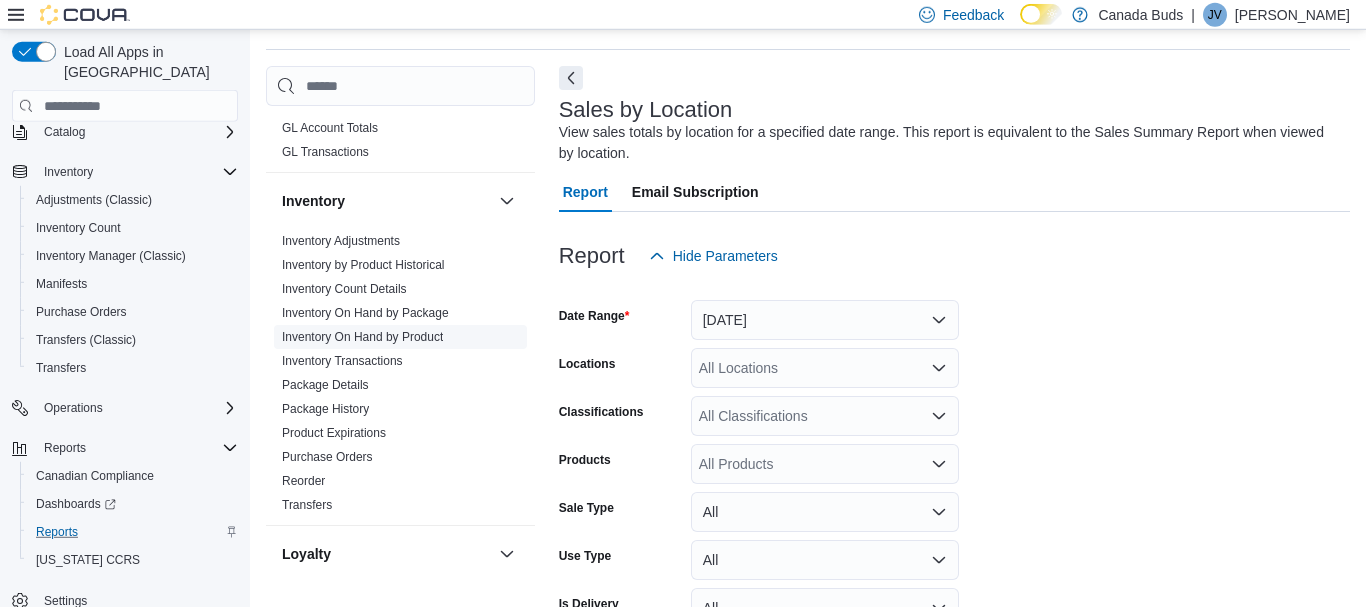 click on "Inventory On Hand by Product" at bounding box center (362, 337) 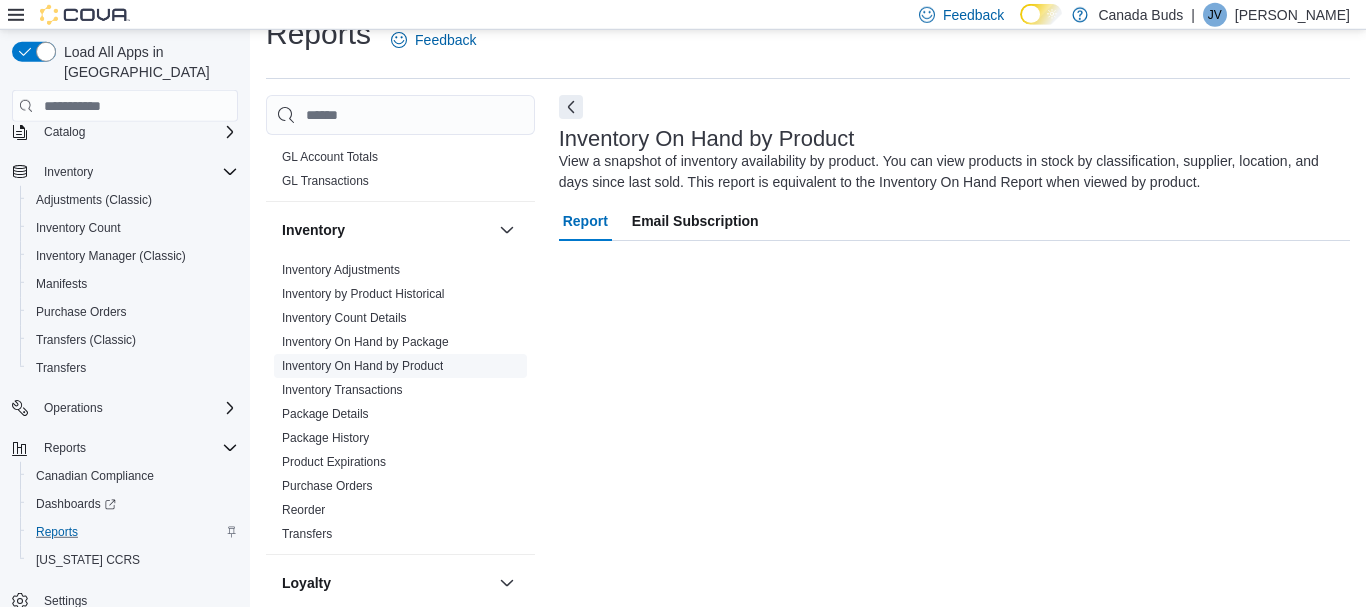 scroll, scrollTop: 32, scrollLeft: 0, axis: vertical 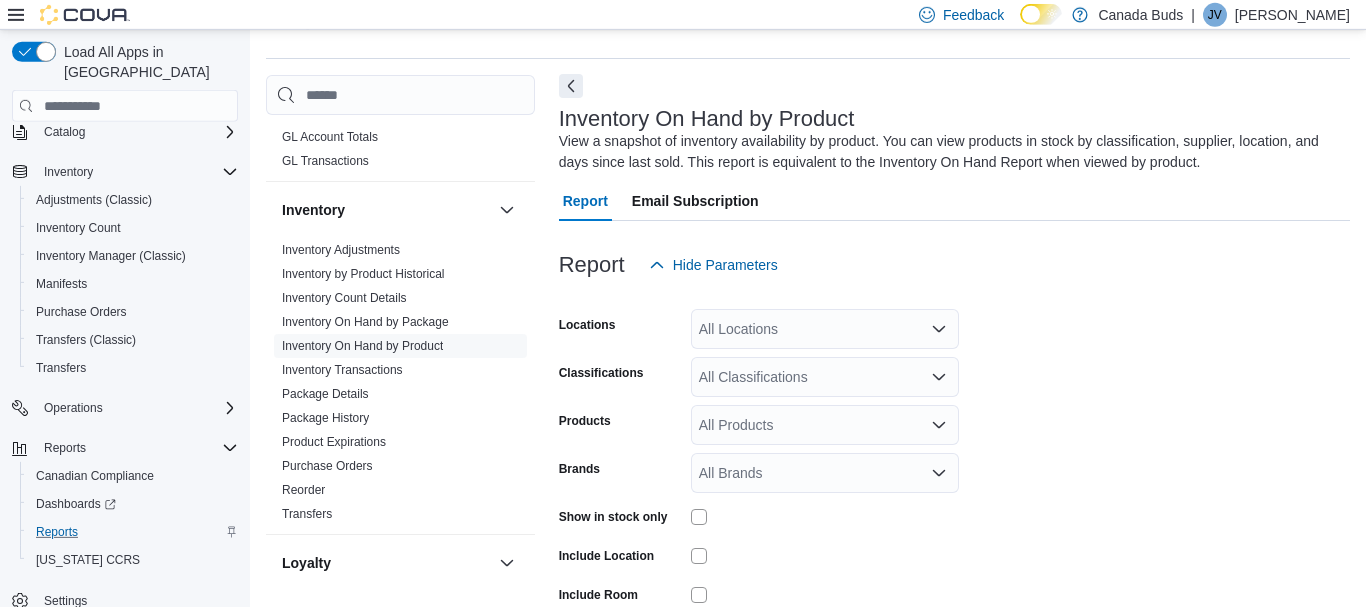 click on "Inventory On Hand by Product   View a snapshot of inventory availability by product. You can view products in stock by classification, supplier, location, and days since last sold. This report is equivalent to the Inventory On Hand Report when viewed by product. Report Email Subscription Report Hide Parameters   Locations All Locations Classifications All Classifications Products All Products Brands All Brands Show in stock only Include Location Include Room Include Archived Export  Run Report" at bounding box center [954, 402] 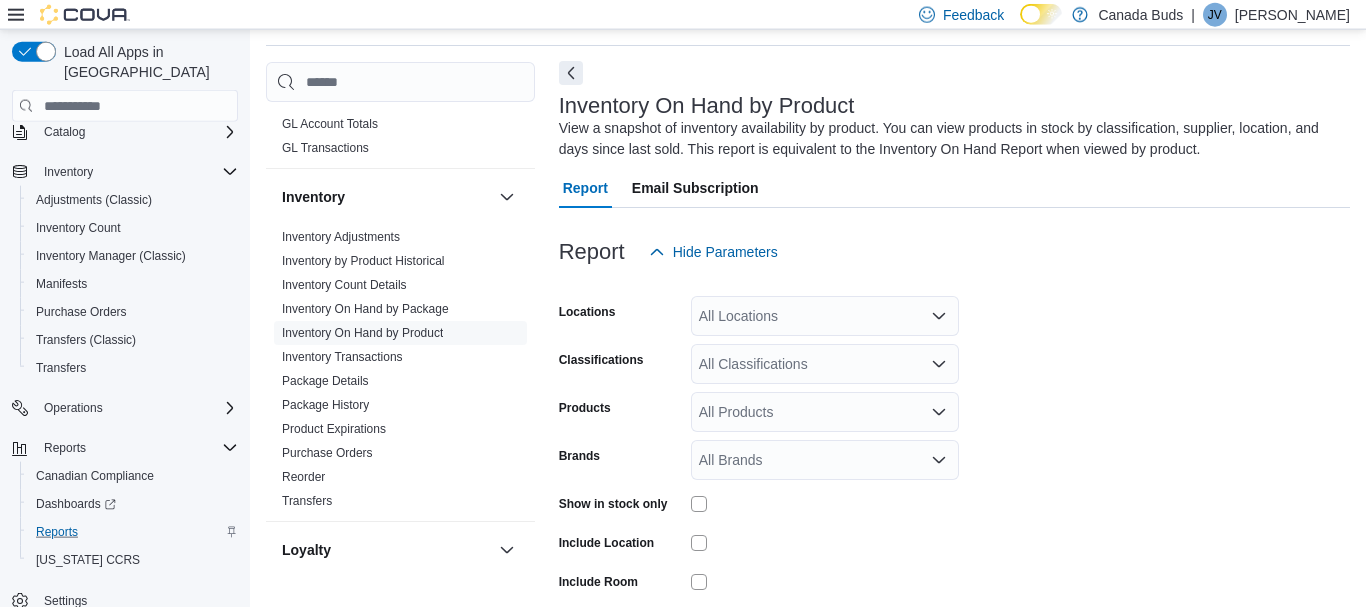 scroll, scrollTop: 67, scrollLeft: 0, axis: vertical 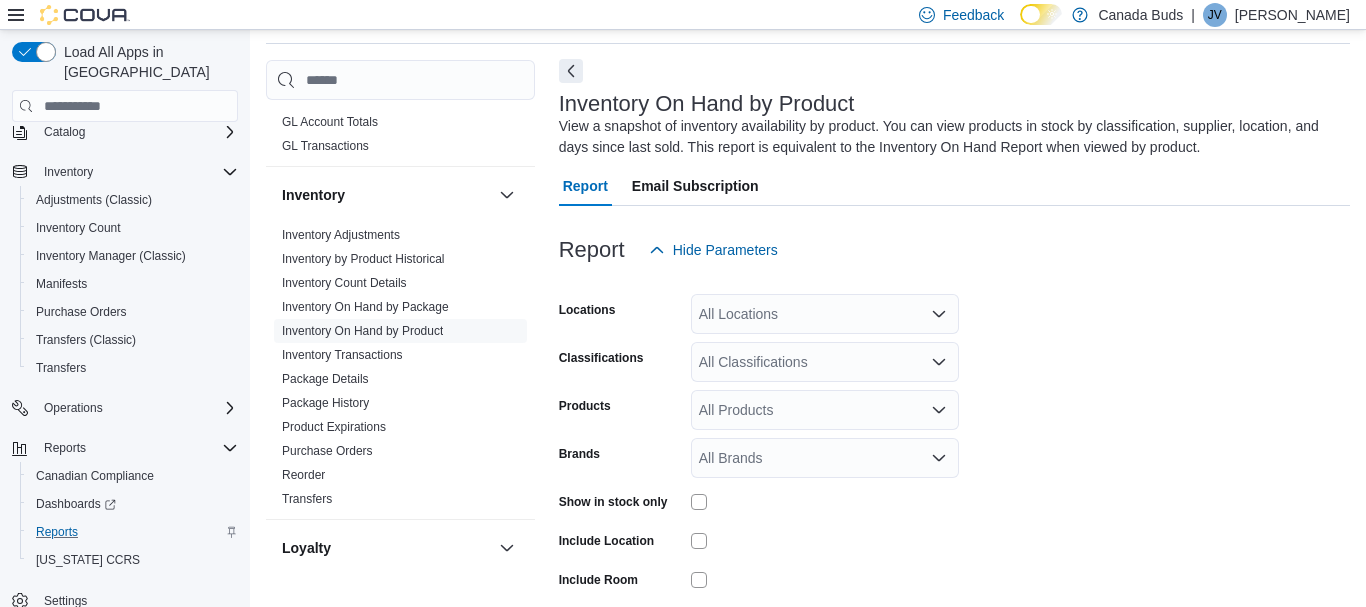click at bounding box center (571, 71) 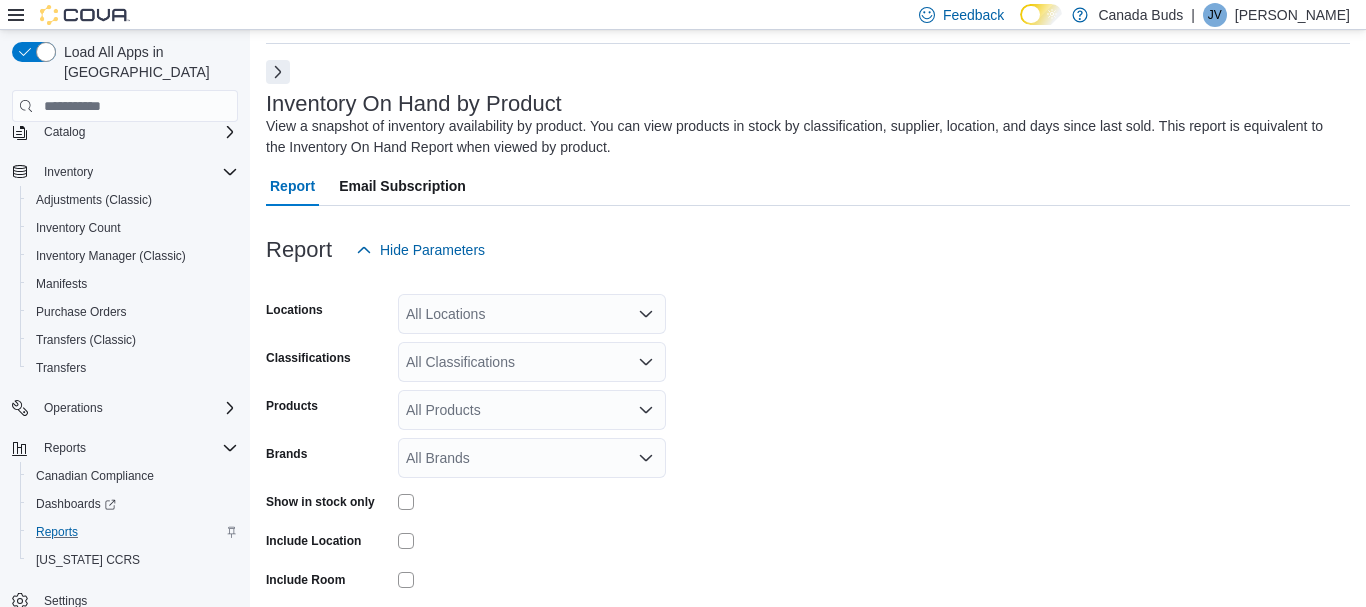 scroll, scrollTop: 190, scrollLeft: 0, axis: vertical 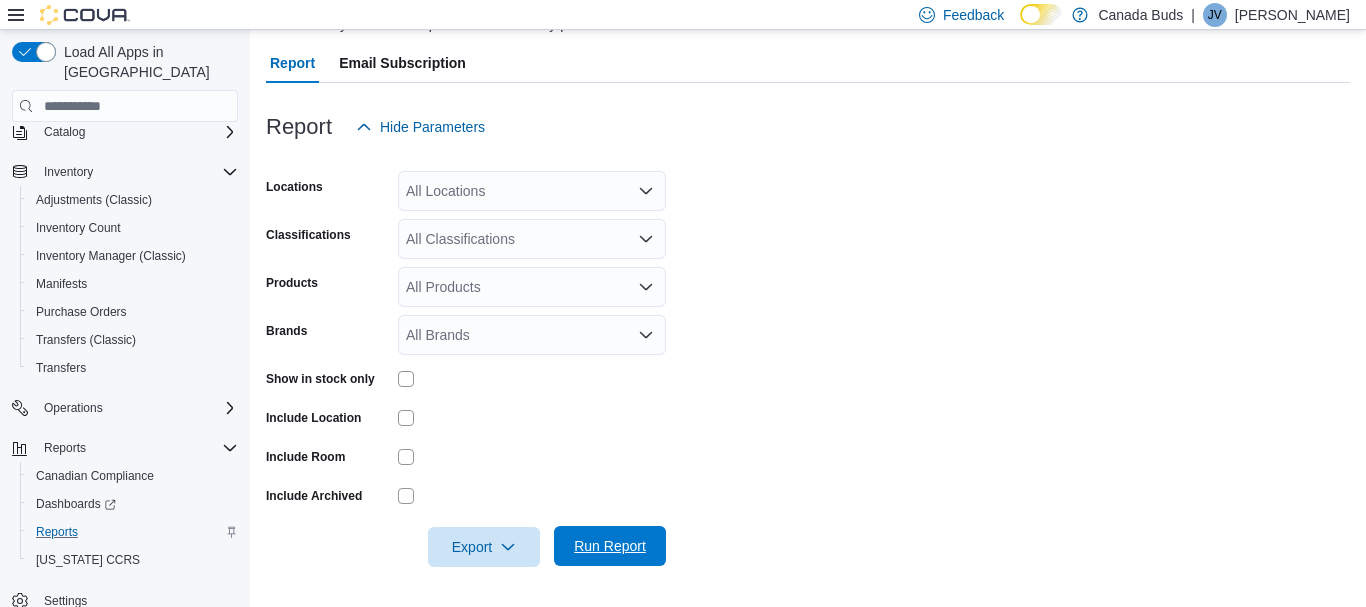 click on "Run Report" at bounding box center (610, 546) 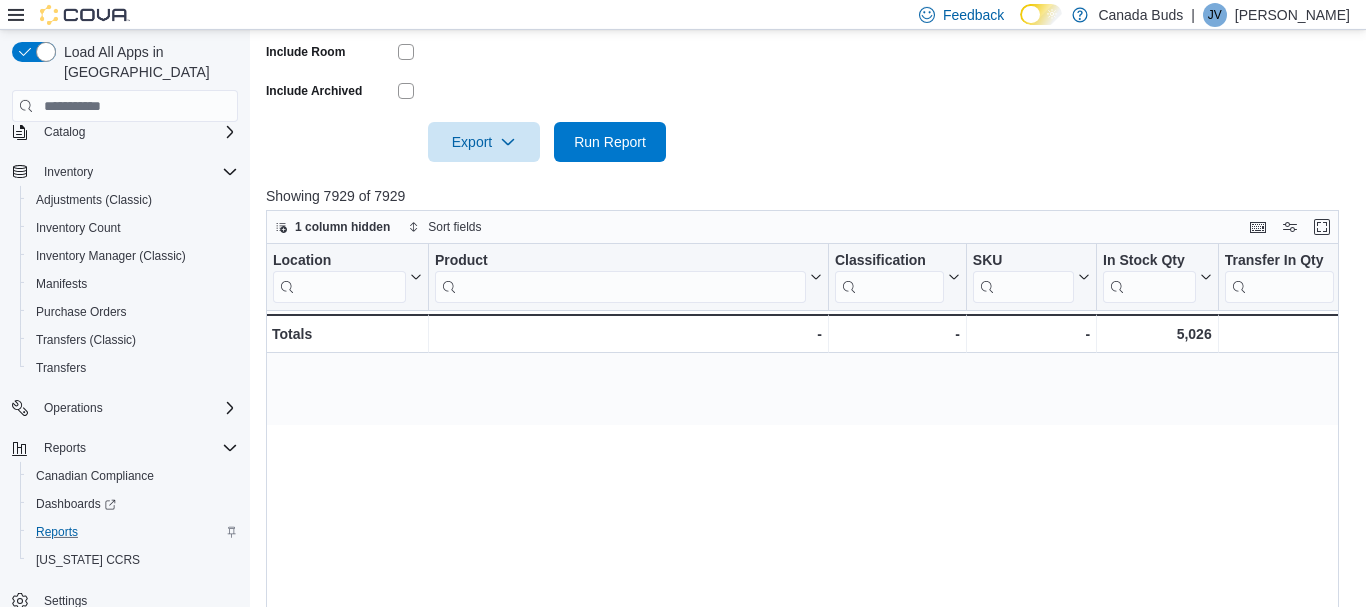 scroll, scrollTop: 700, scrollLeft: 0, axis: vertical 